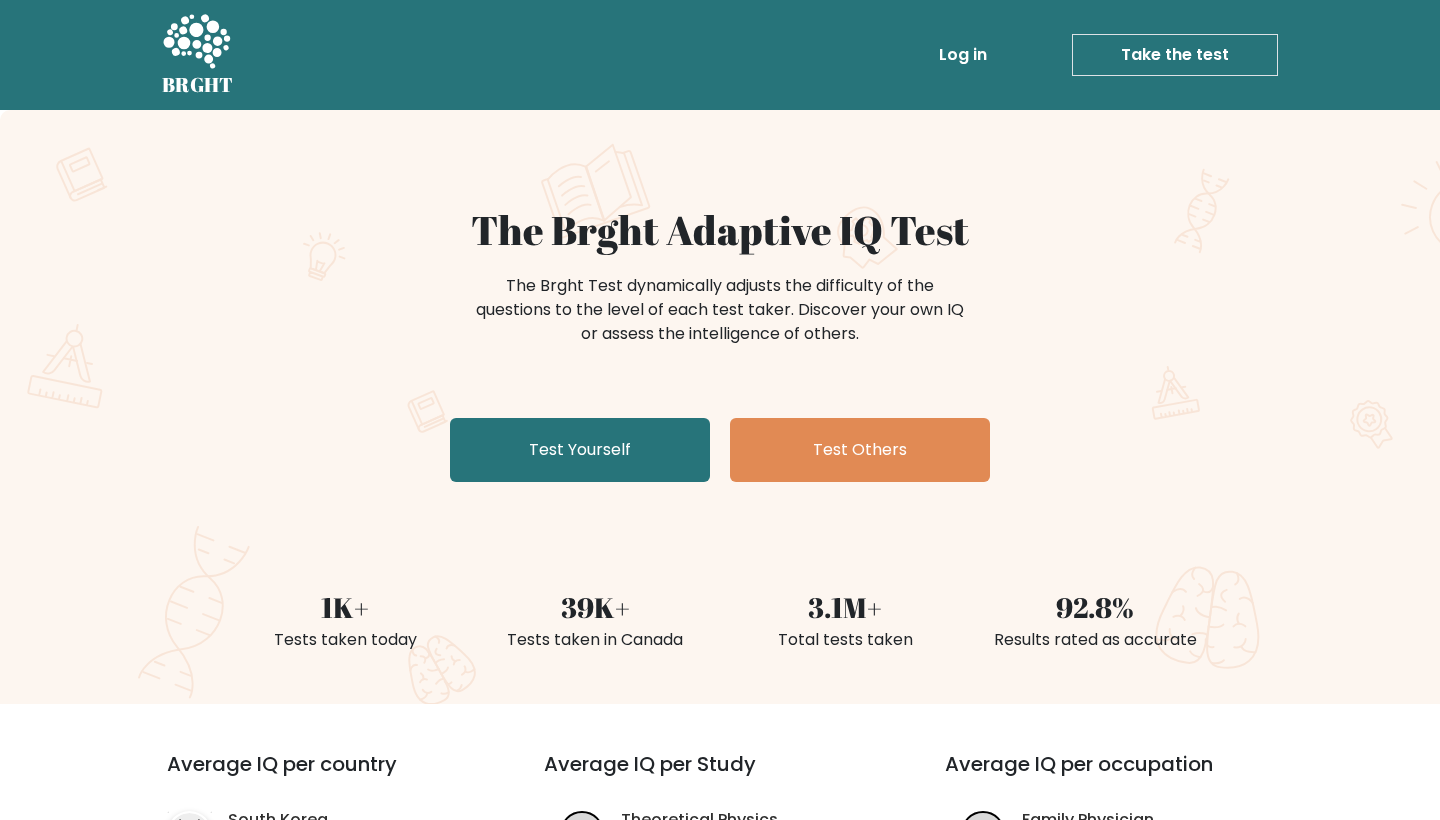 scroll, scrollTop: 0, scrollLeft: 0, axis: both 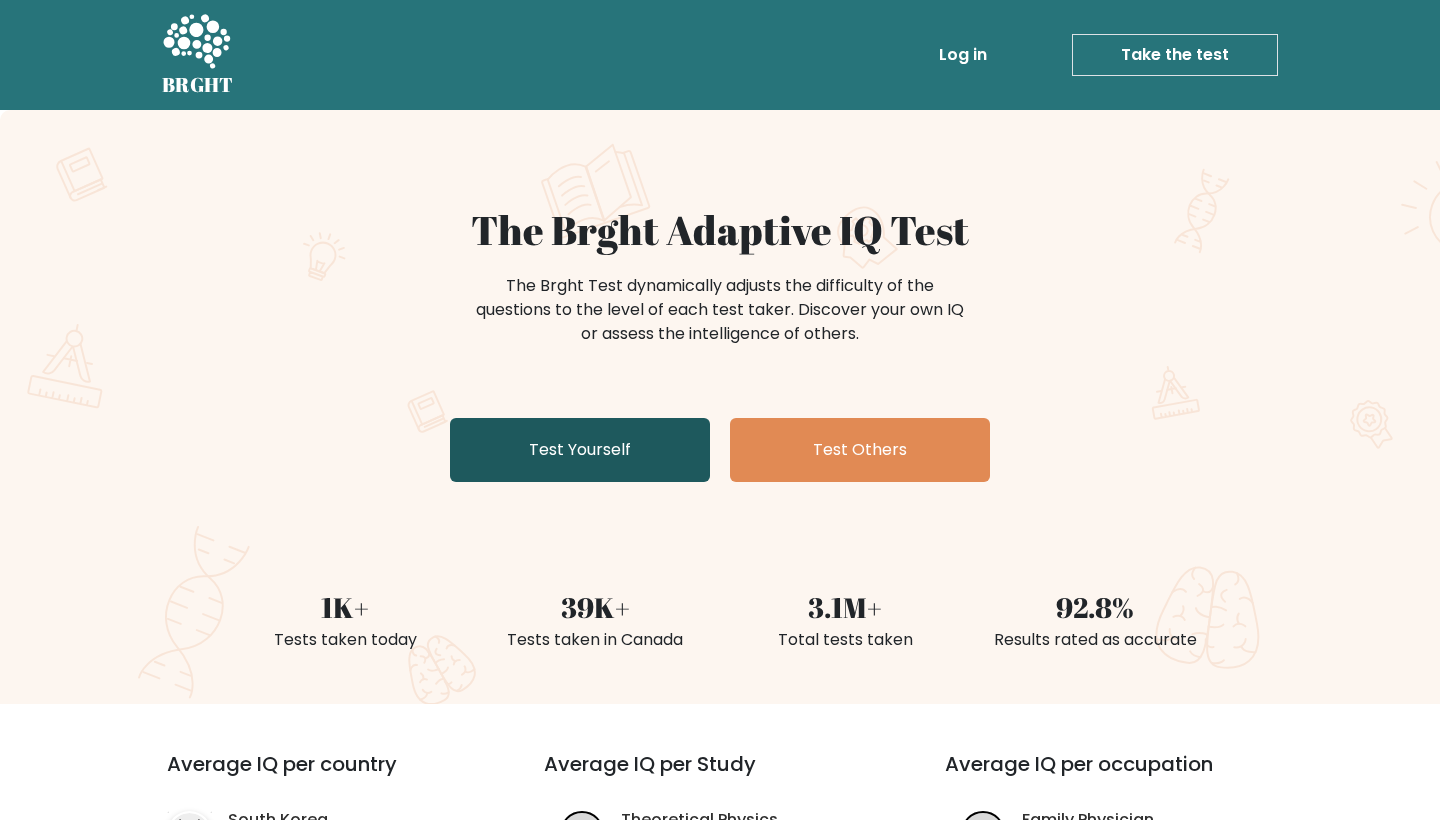 click on "Test Yourself" at bounding box center (580, 450) 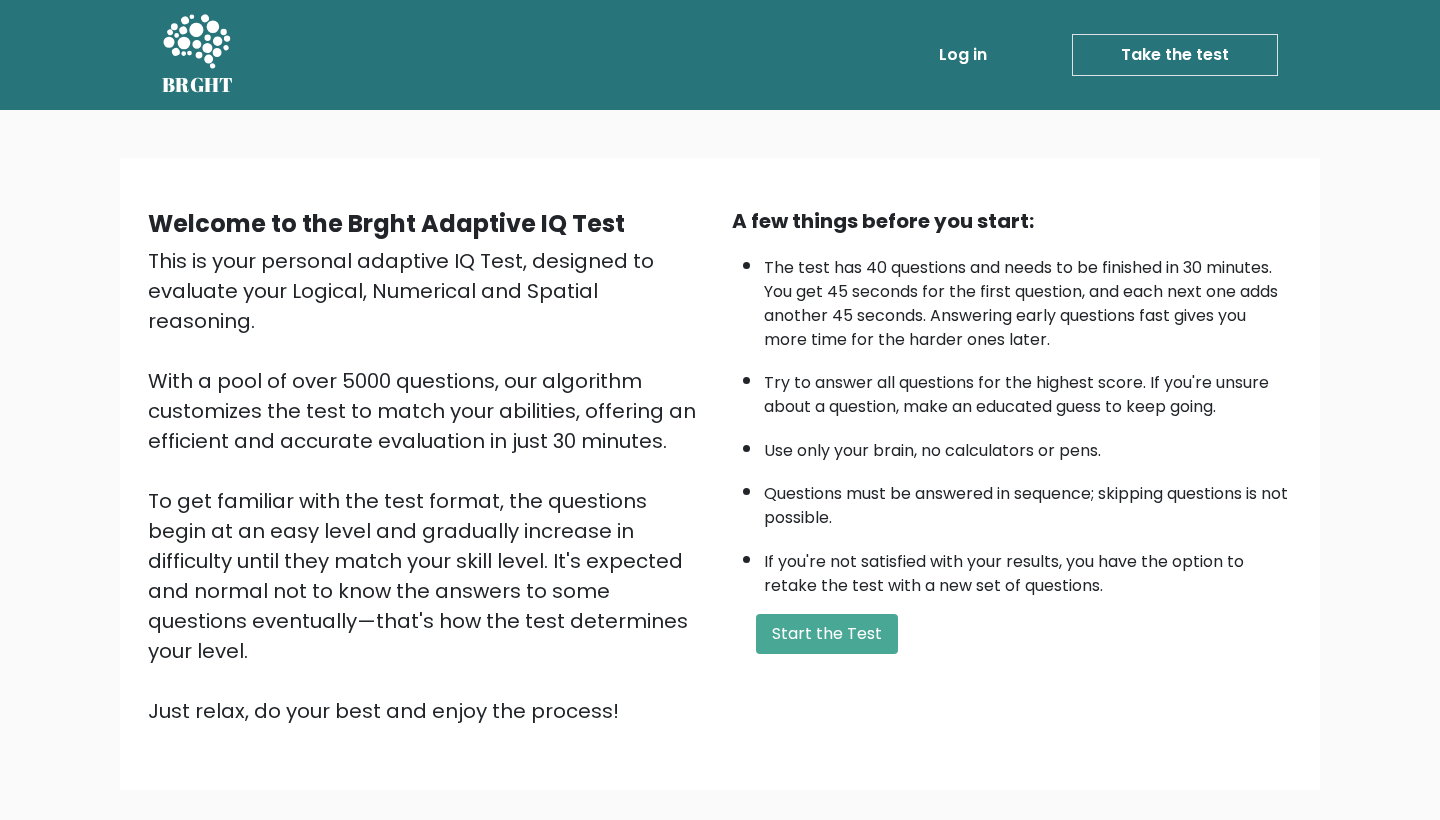 scroll, scrollTop: 0, scrollLeft: 0, axis: both 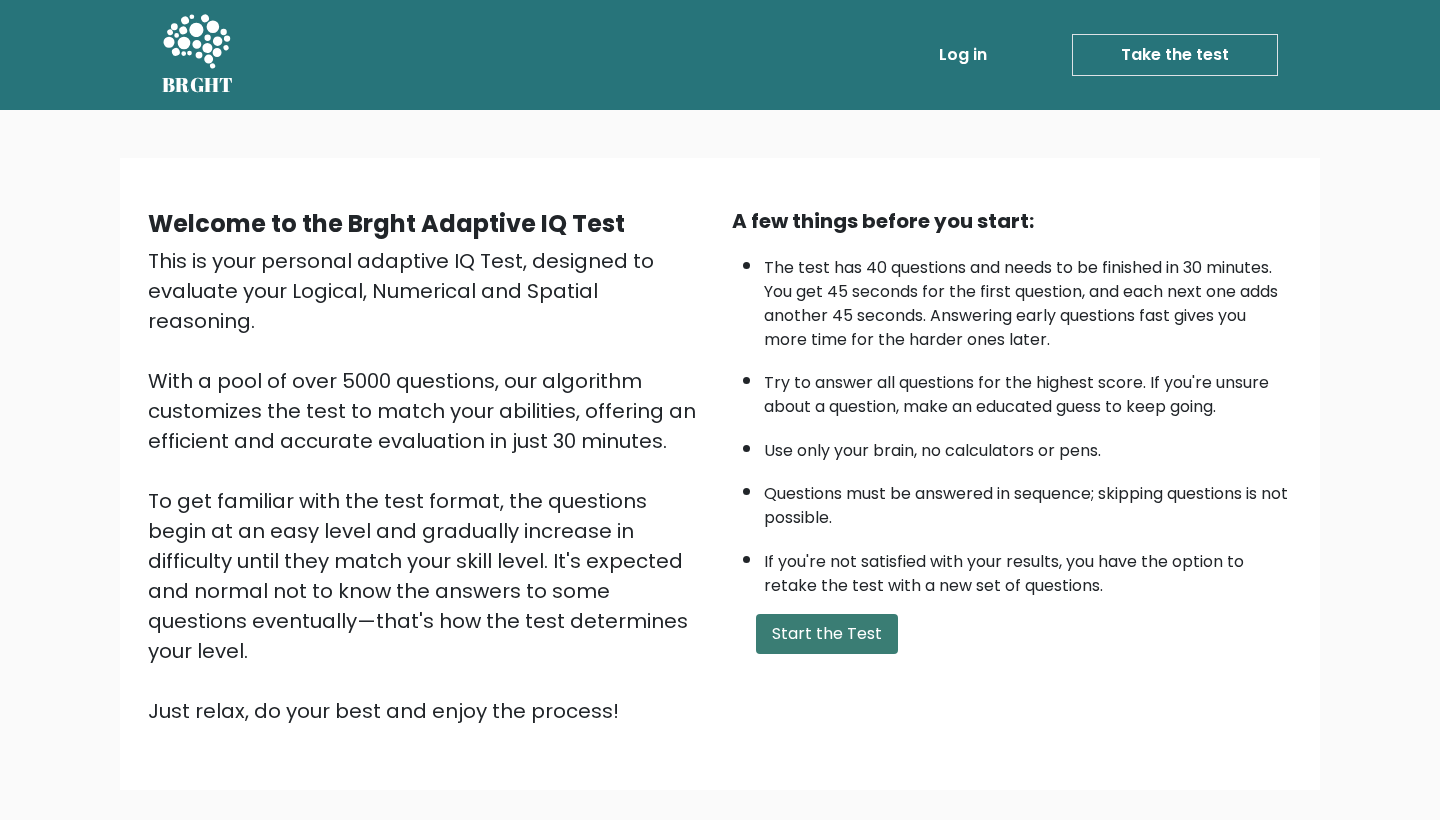 click on "Start the Test" at bounding box center (827, 634) 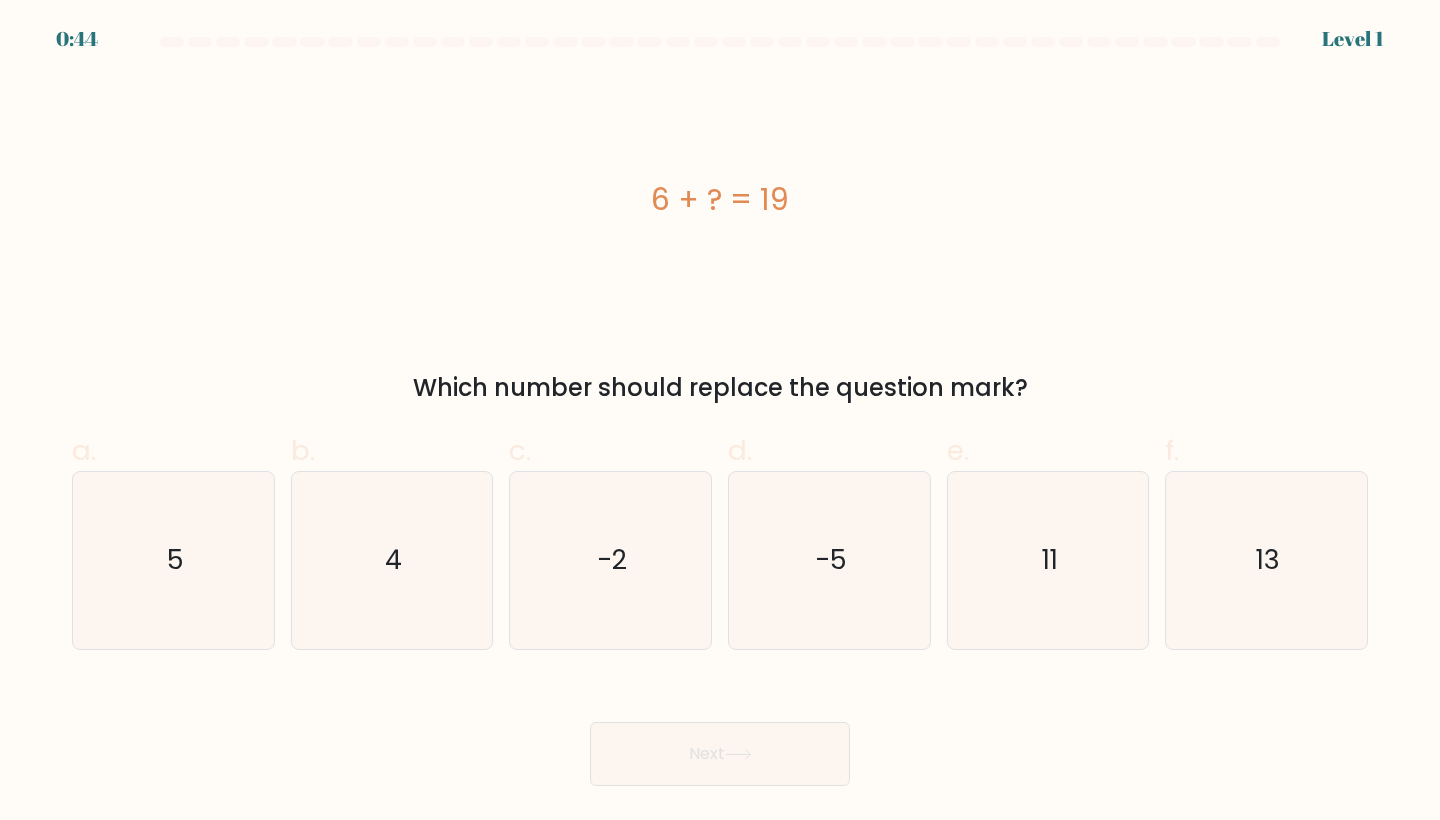 scroll, scrollTop: 0, scrollLeft: 0, axis: both 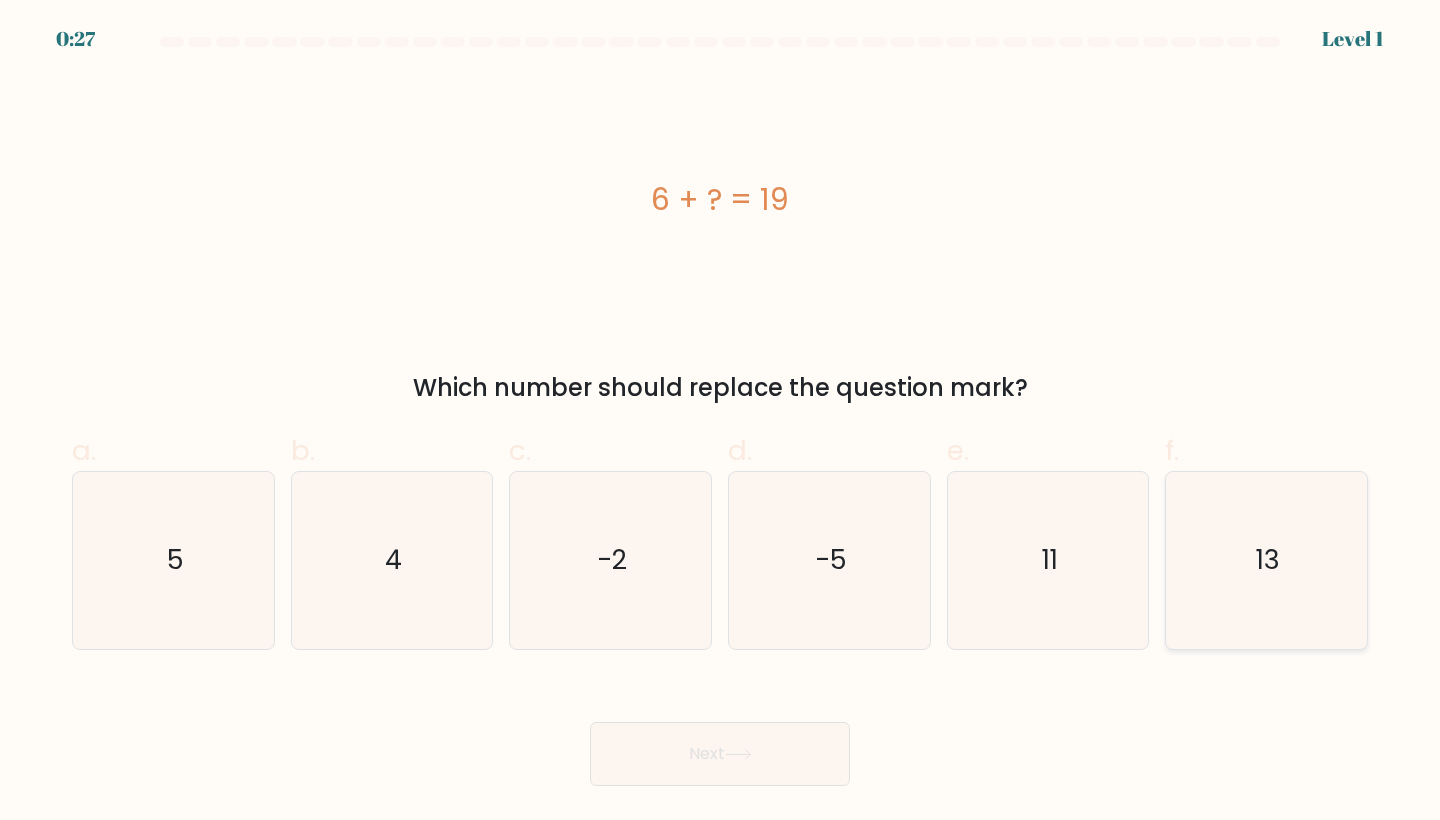click on "13" 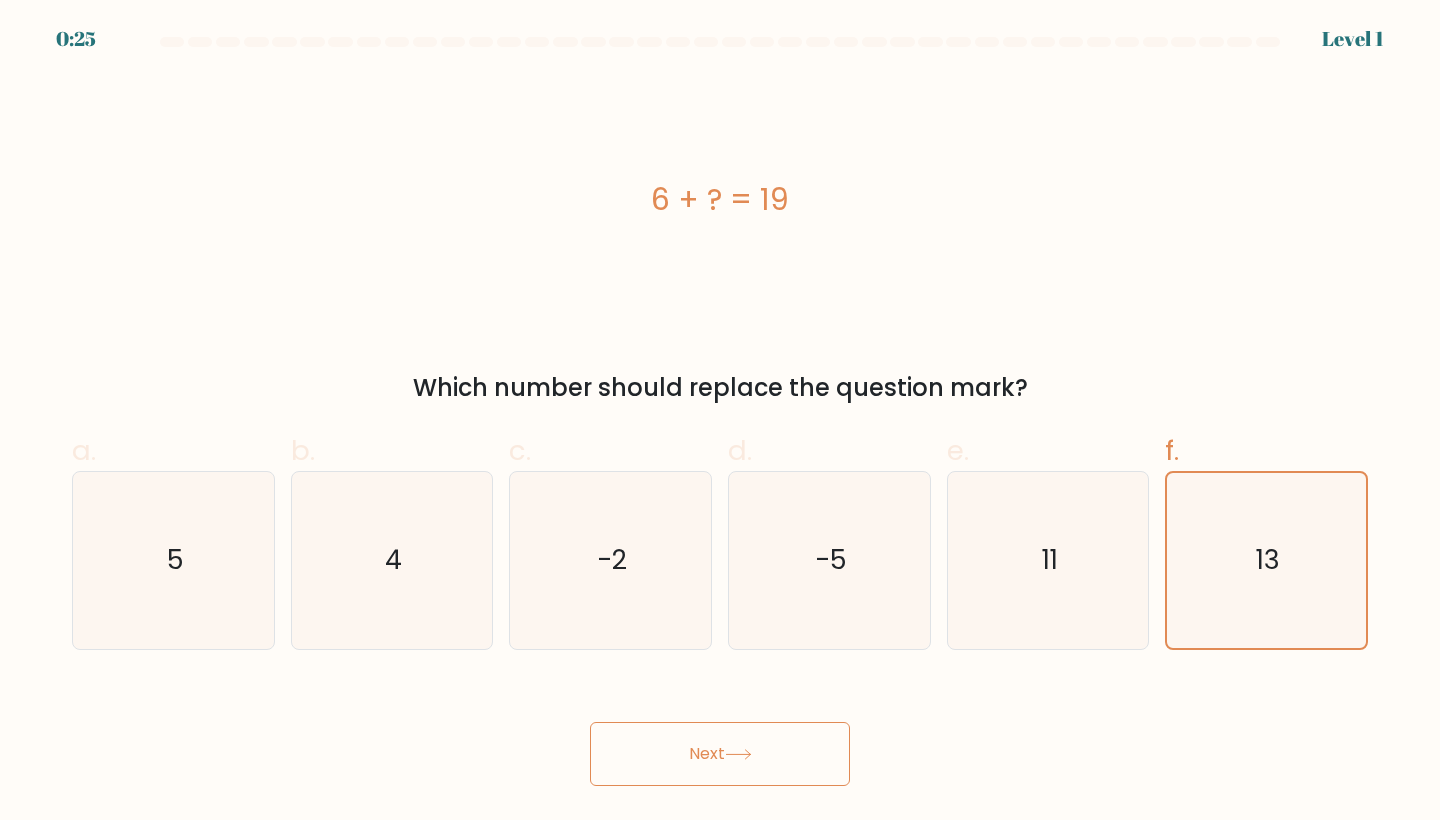click 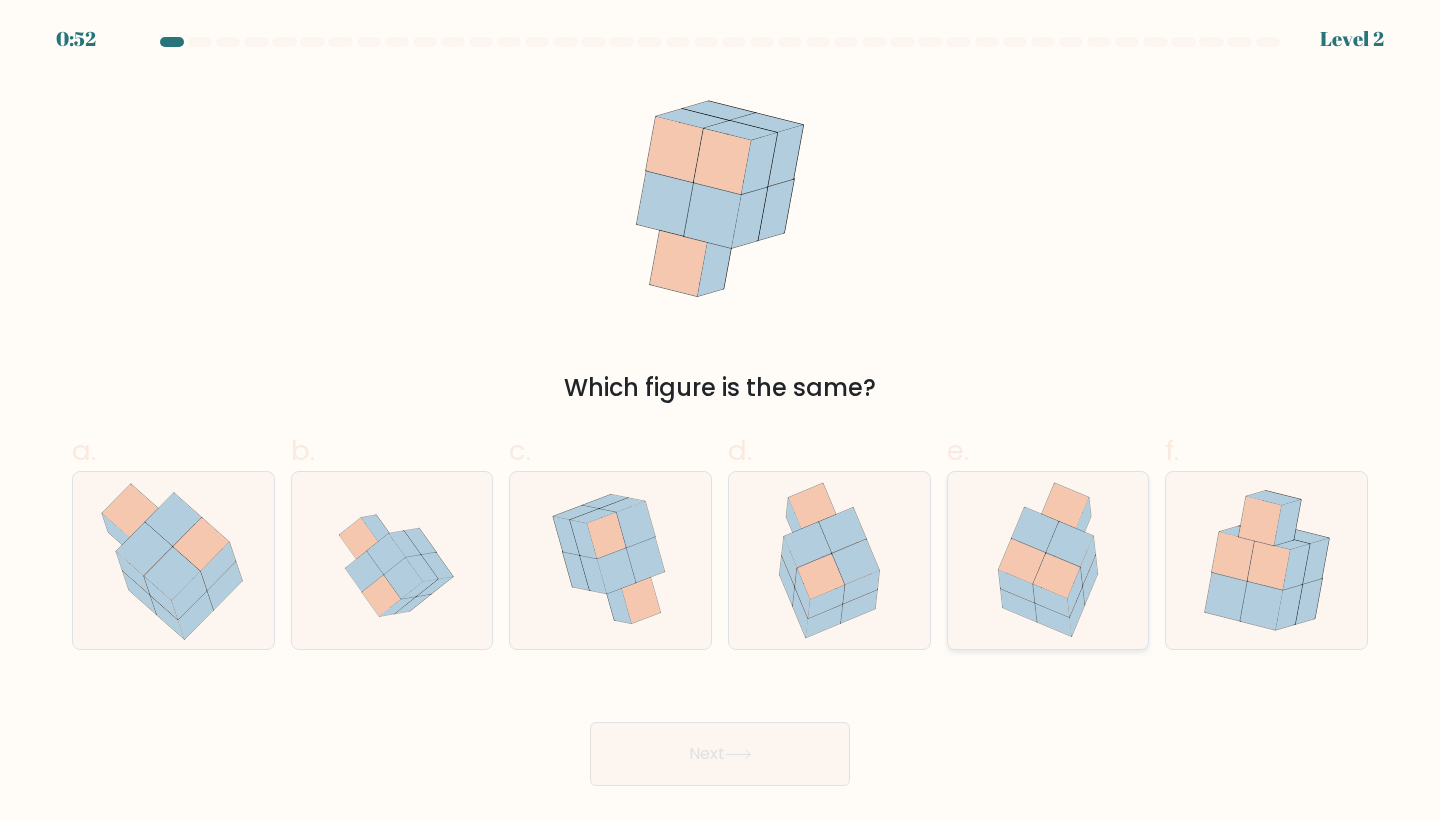 click 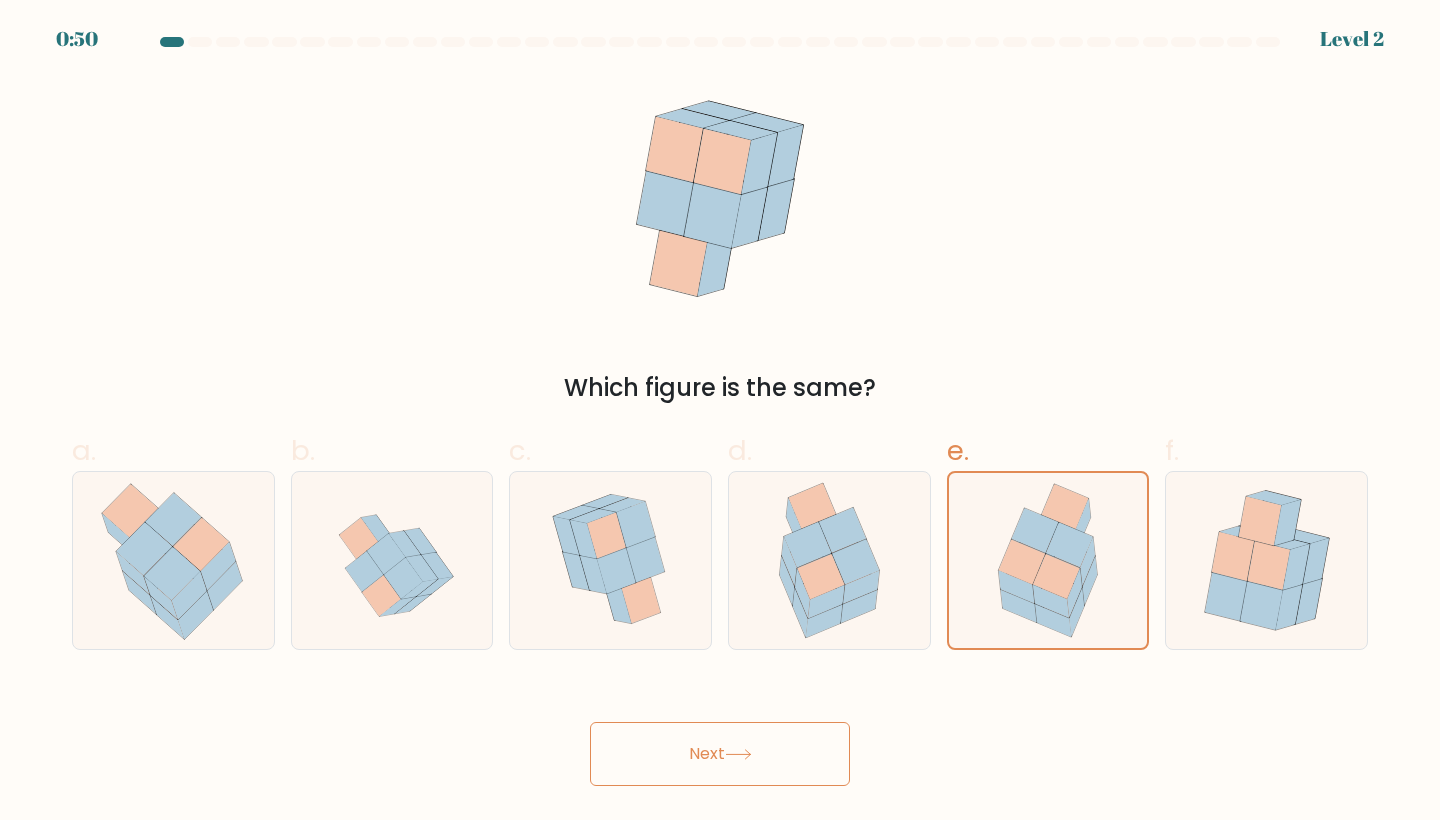 click on "Next" at bounding box center [720, 754] 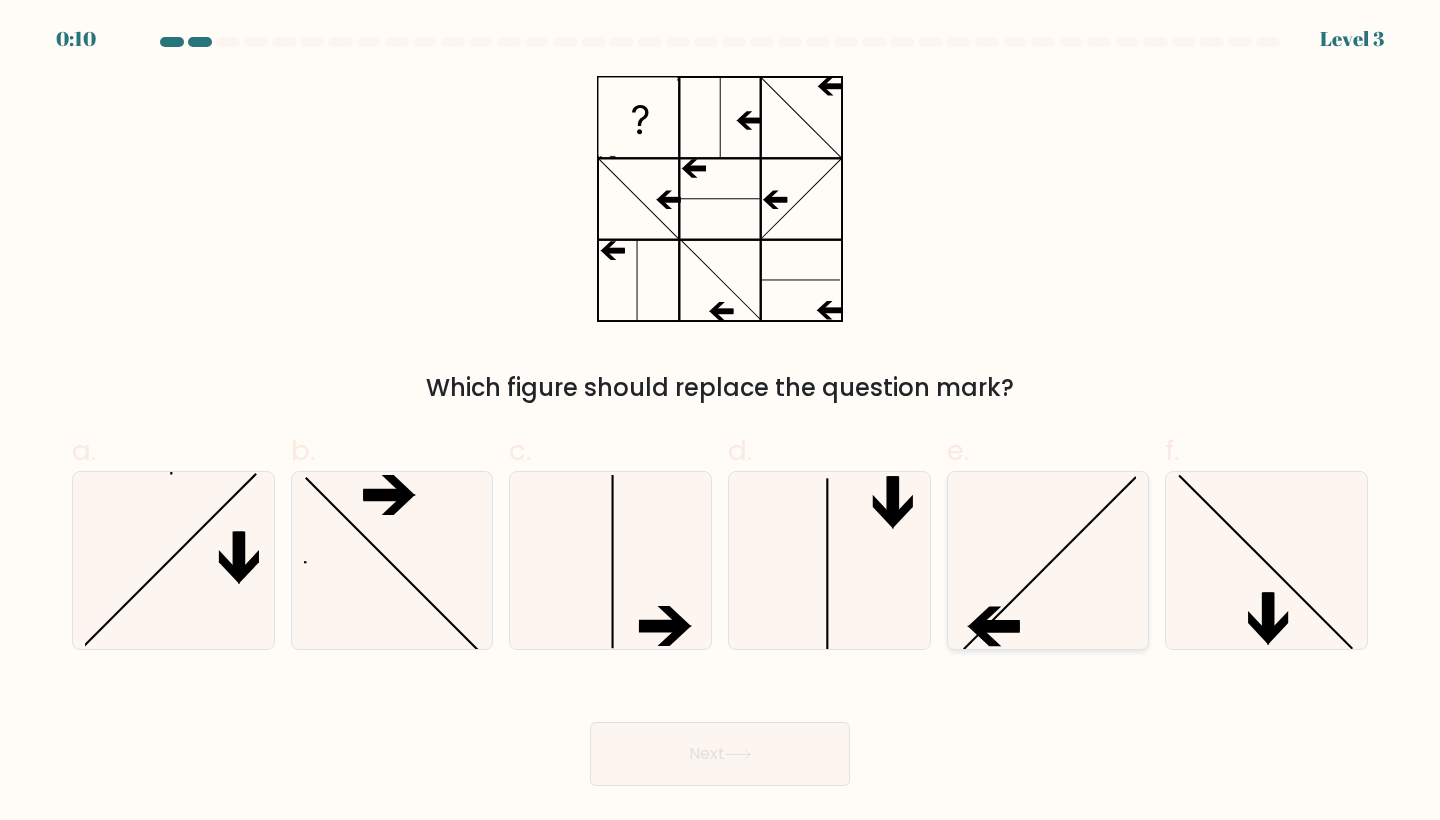 click 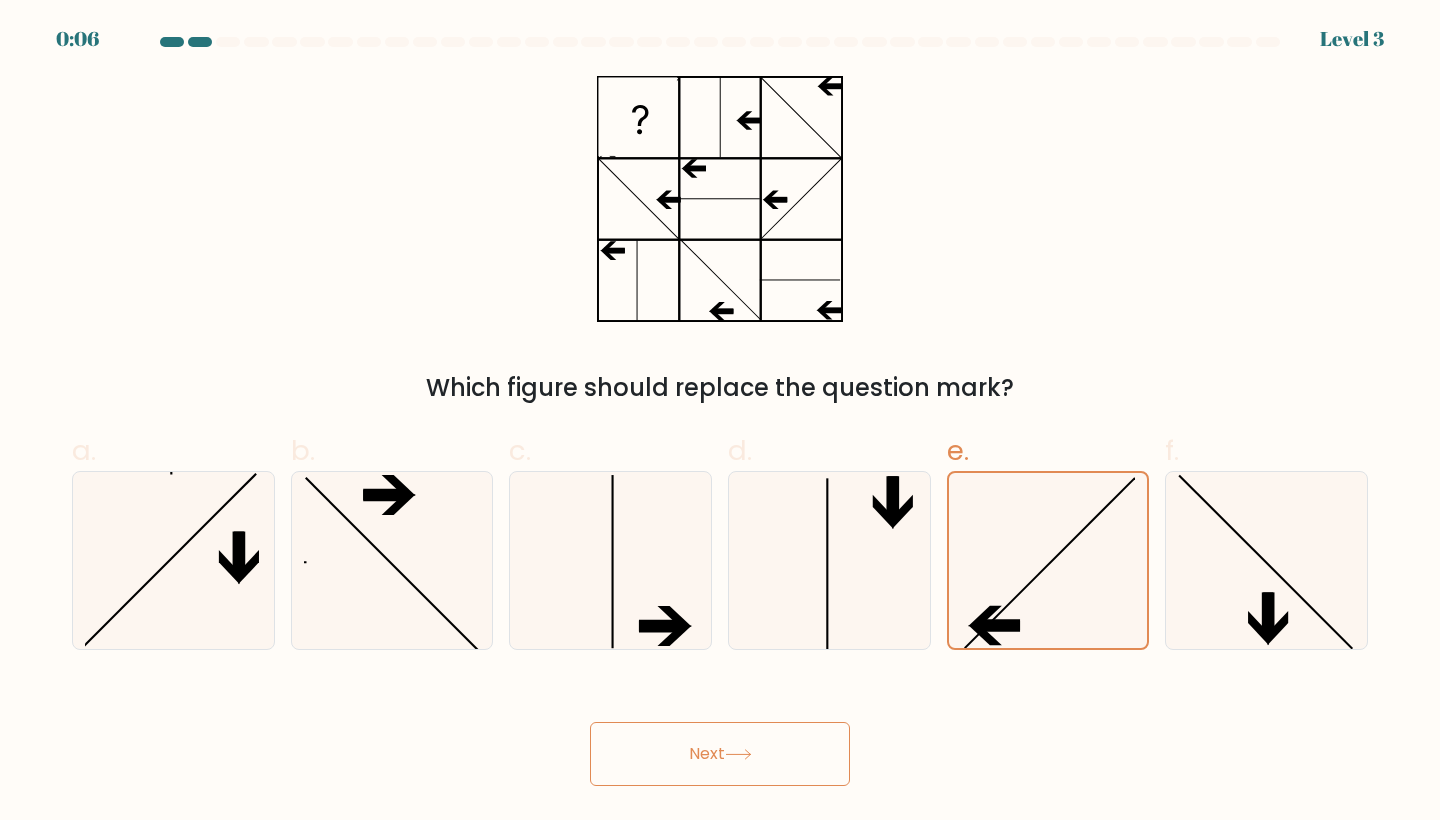 click 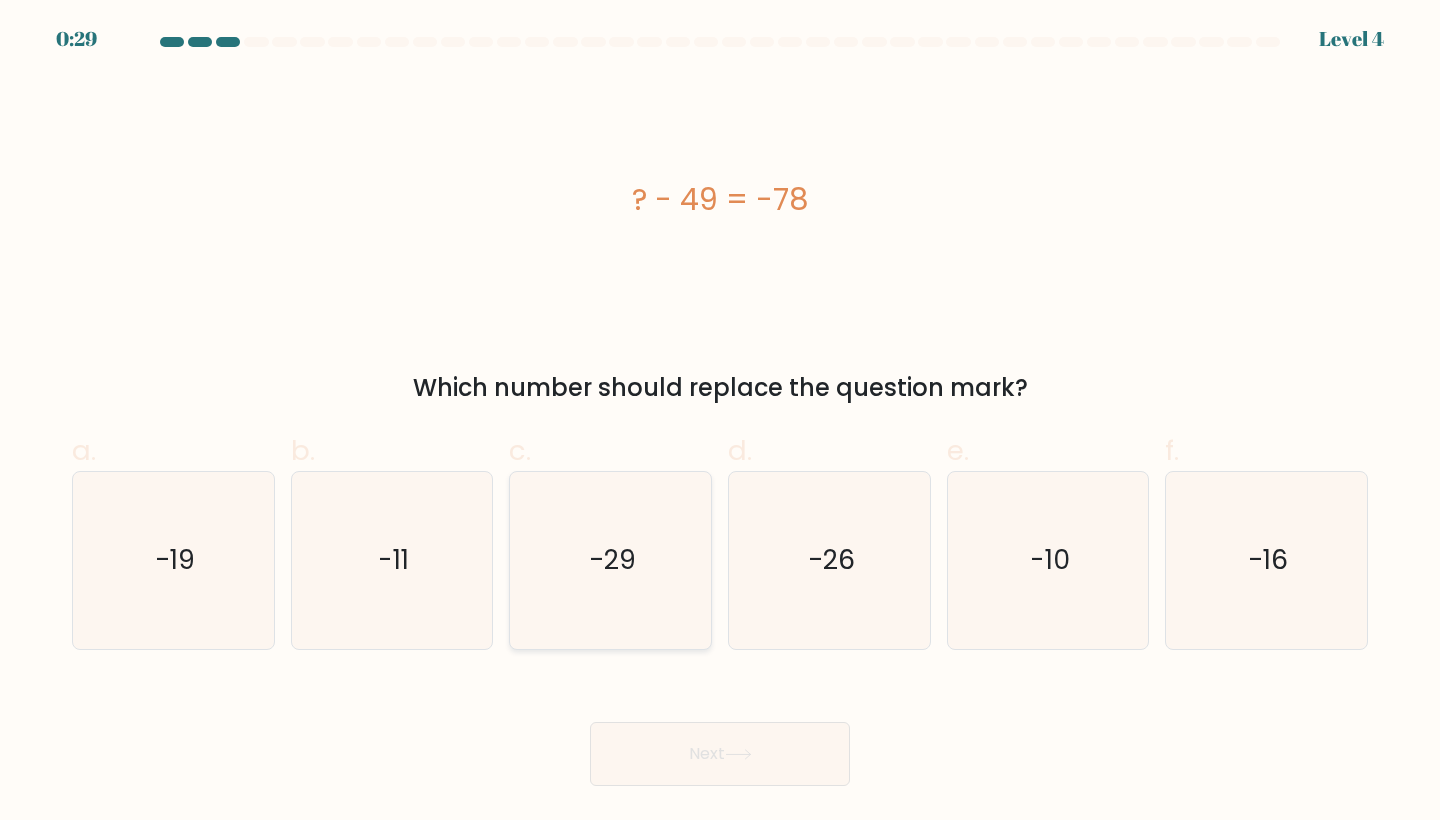 click on "-29" 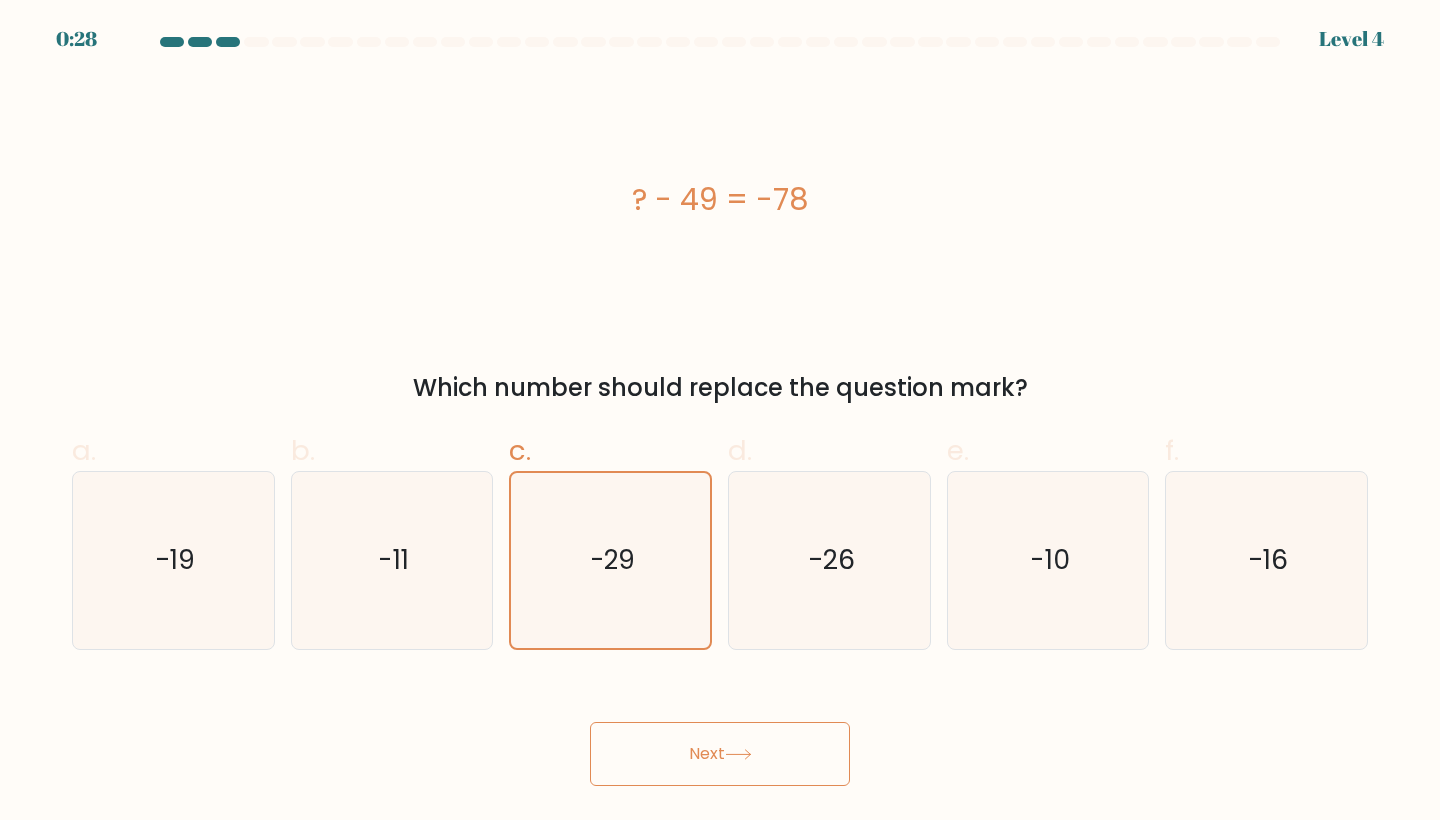 click on "Next" at bounding box center [720, 754] 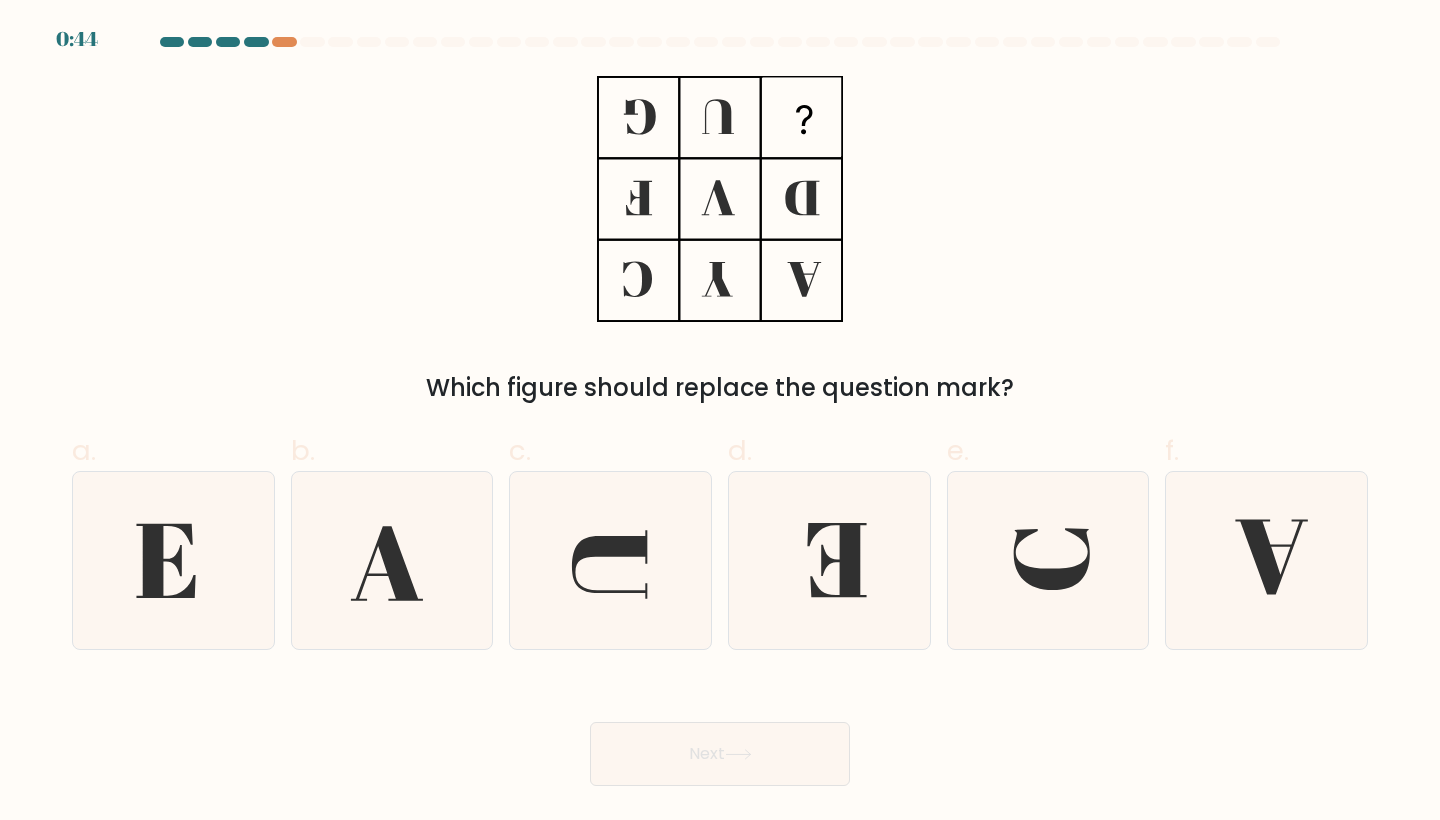 scroll, scrollTop: 0, scrollLeft: 0, axis: both 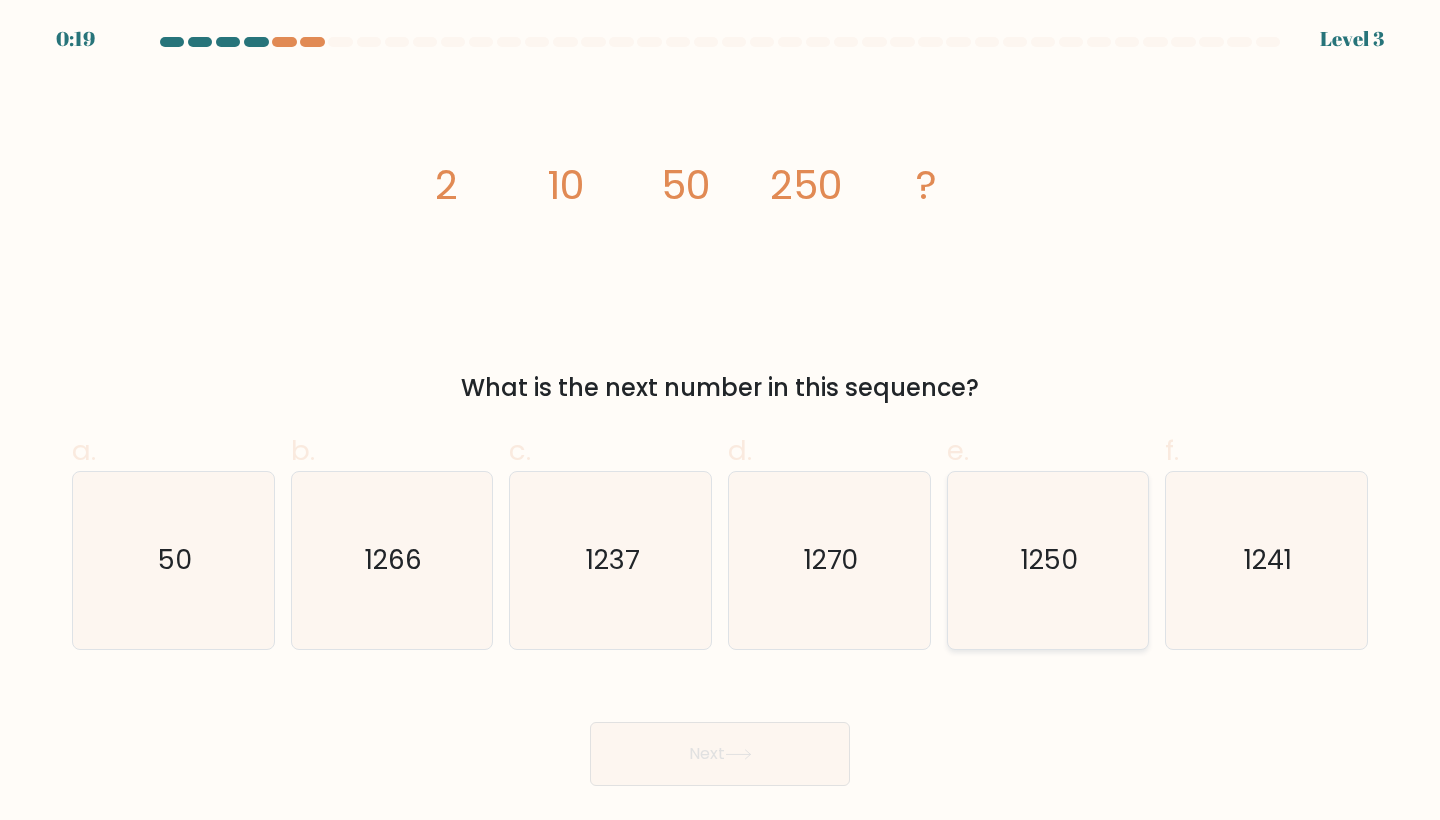 click on "1250" 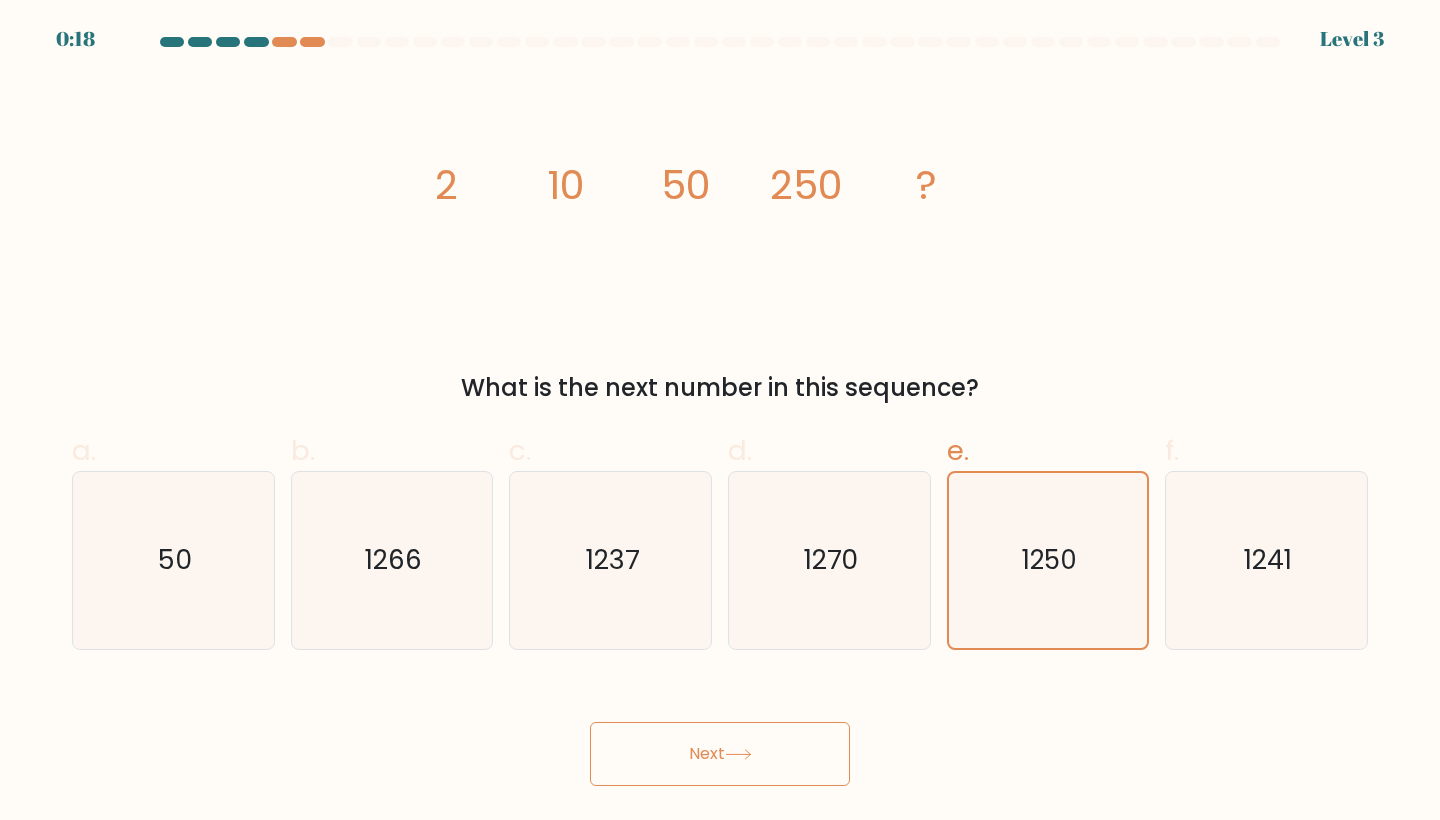 click on "Next" at bounding box center [720, 754] 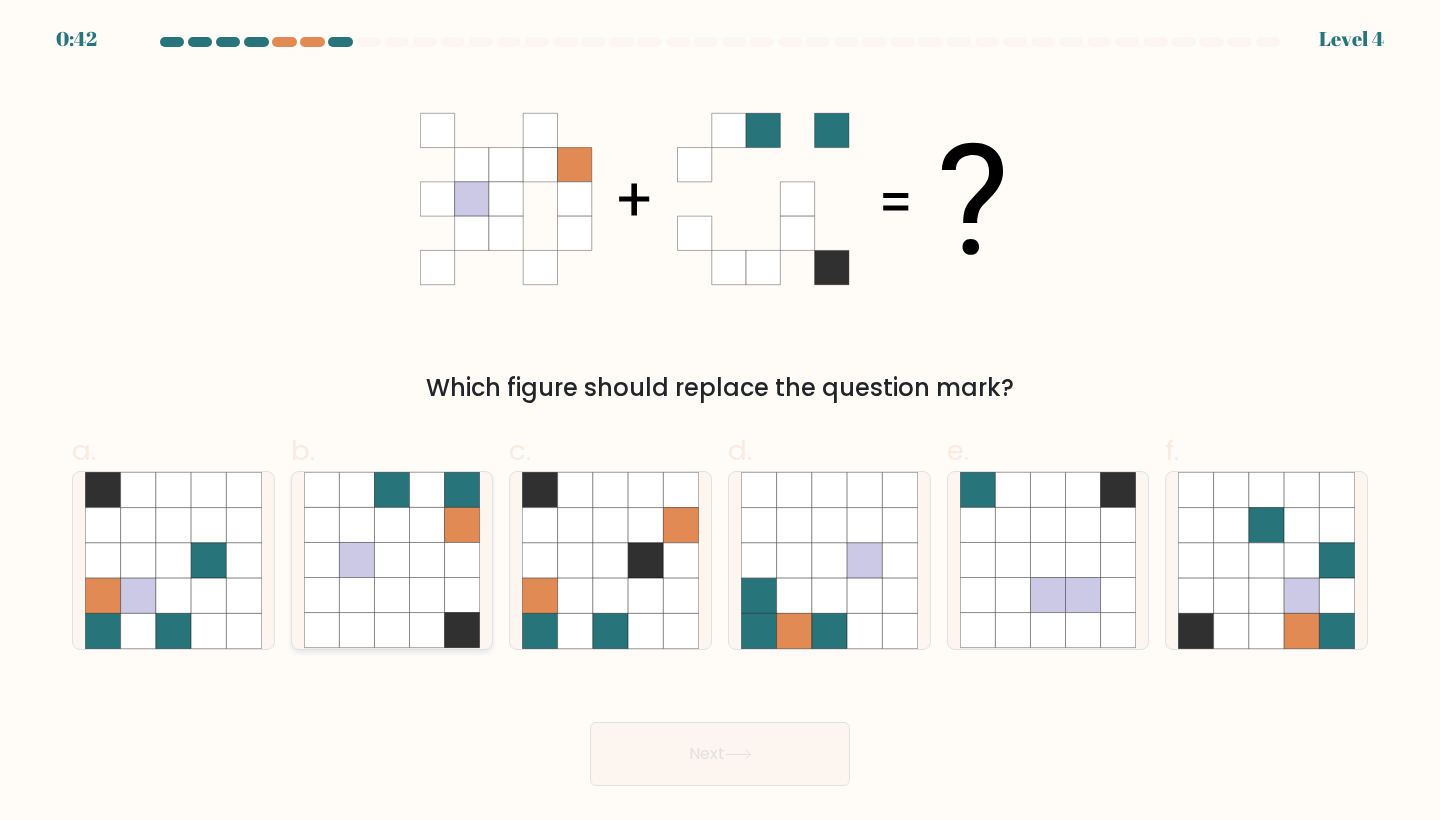 click 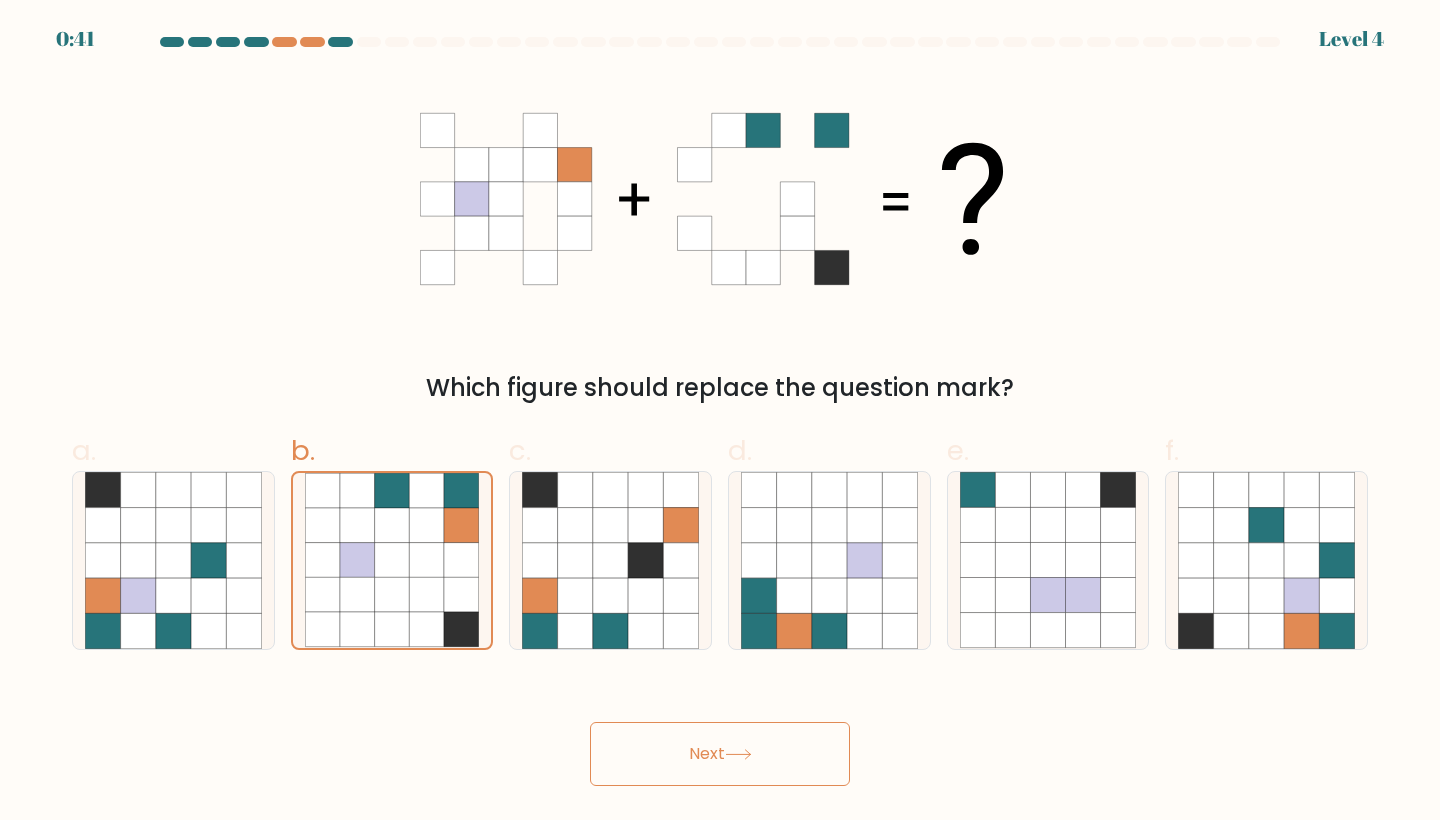 click on "Next" at bounding box center [720, 754] 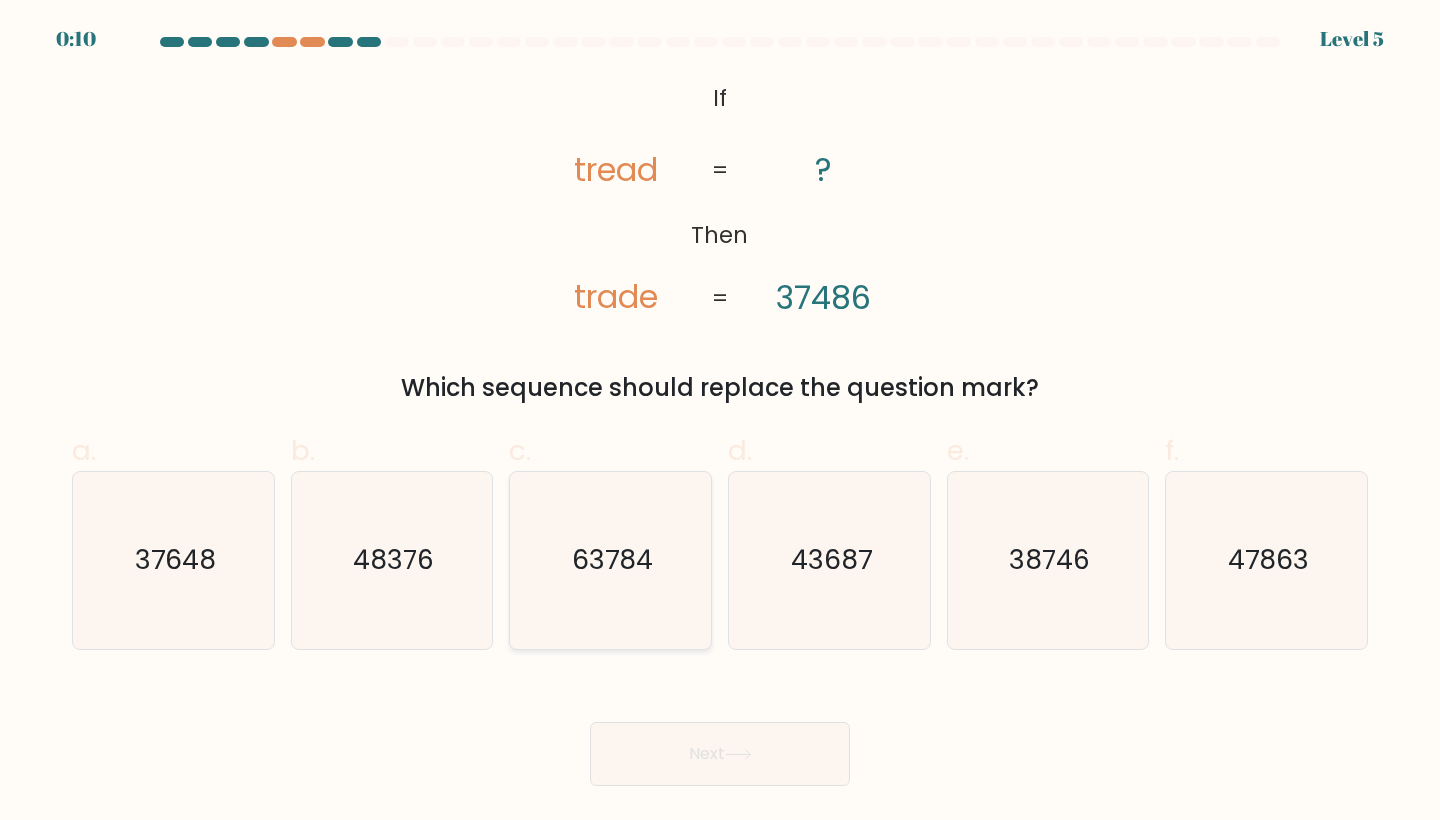 click on "63784" 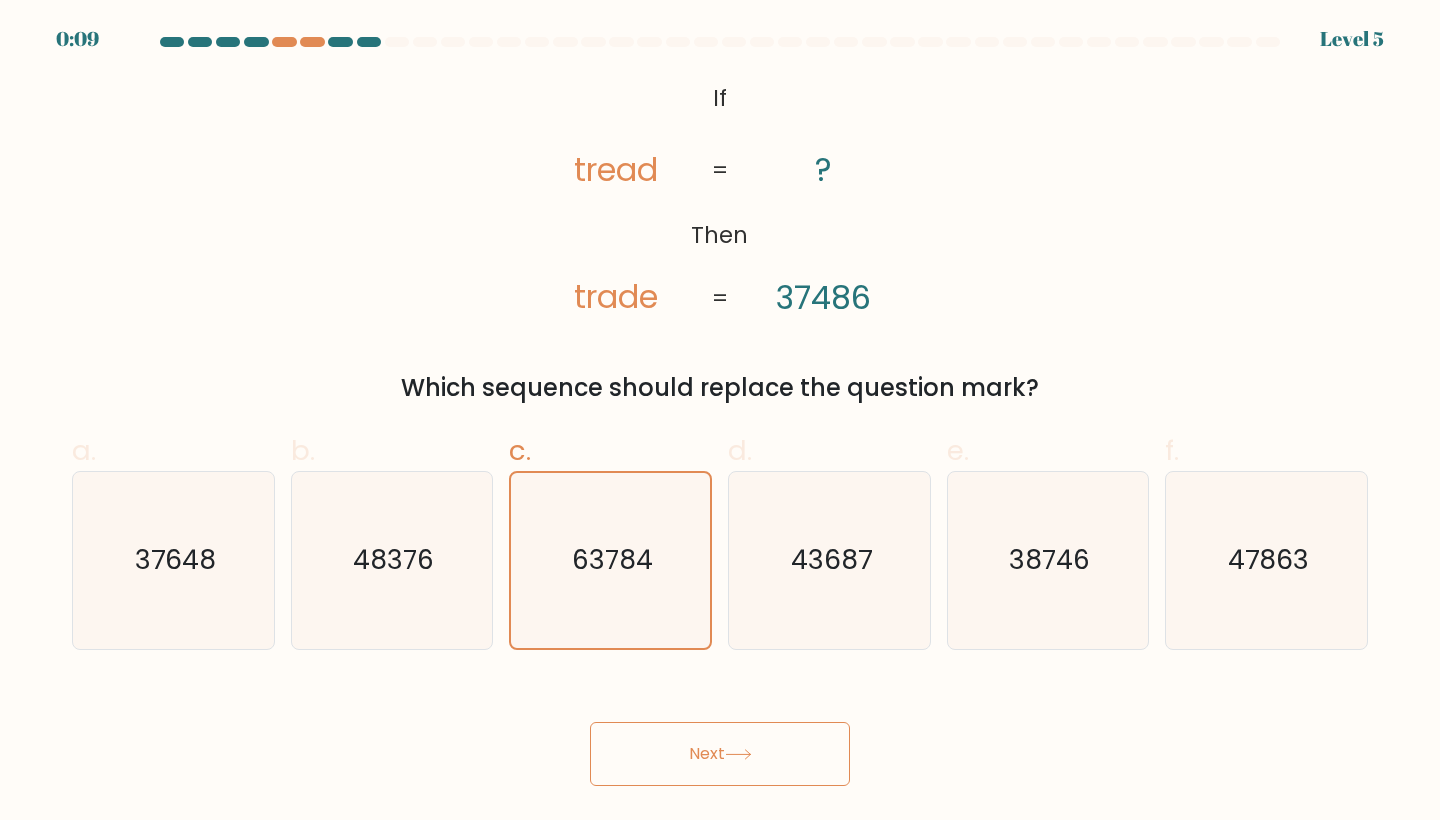 click on "Next" at bounding box center [720, 754] 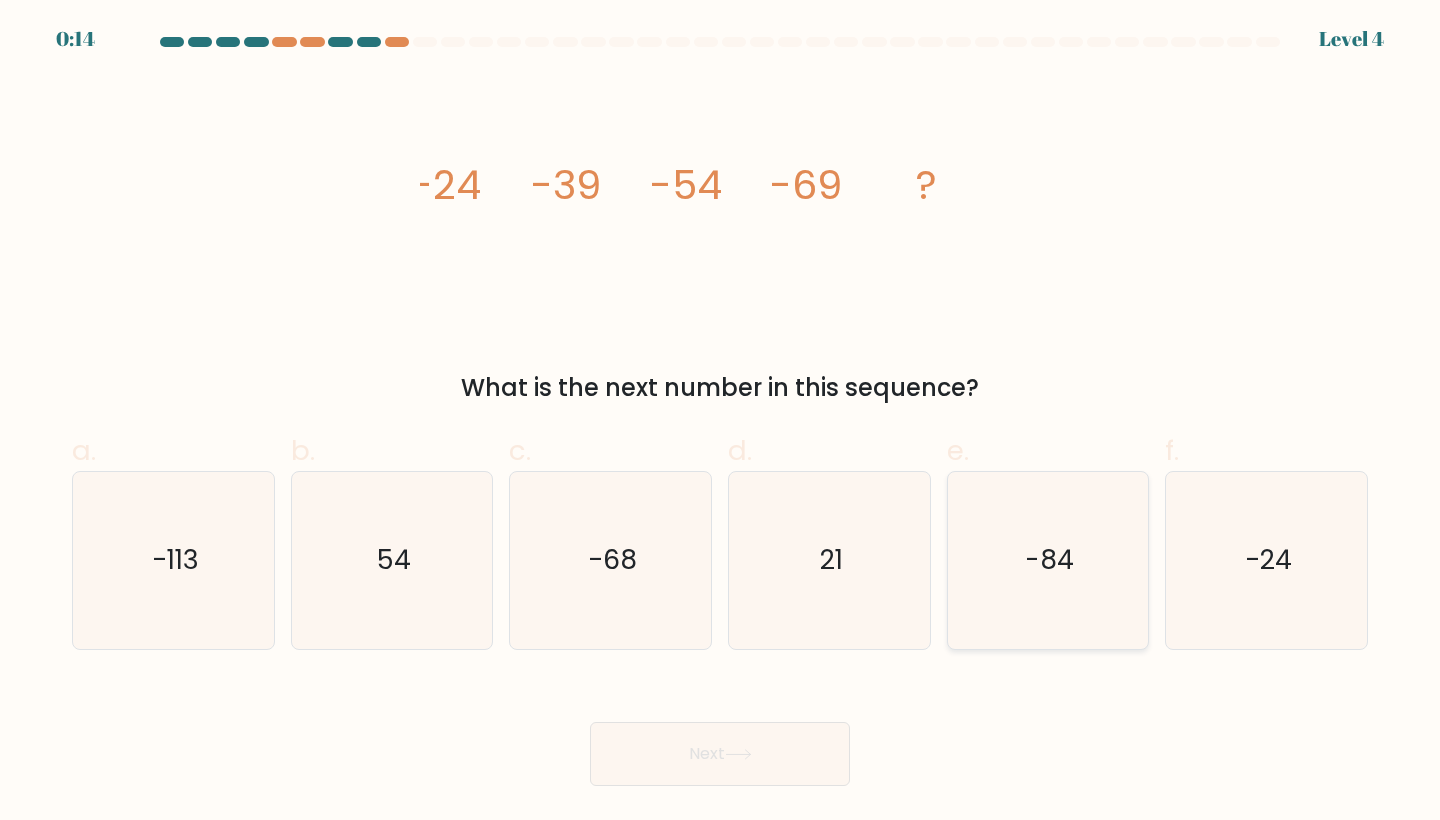 click on "-84" 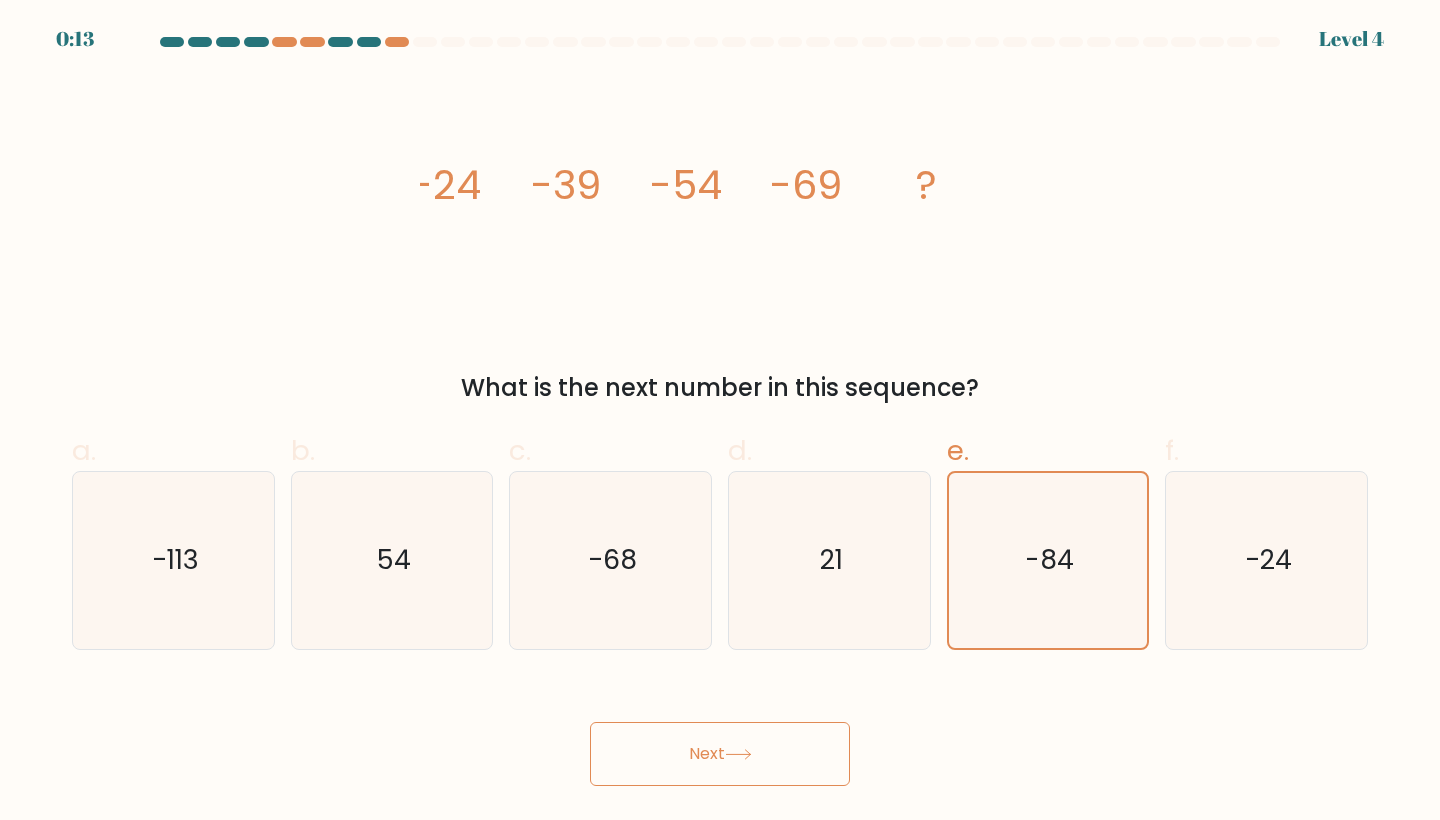 click on "Next" at bounding box center (720, 754) 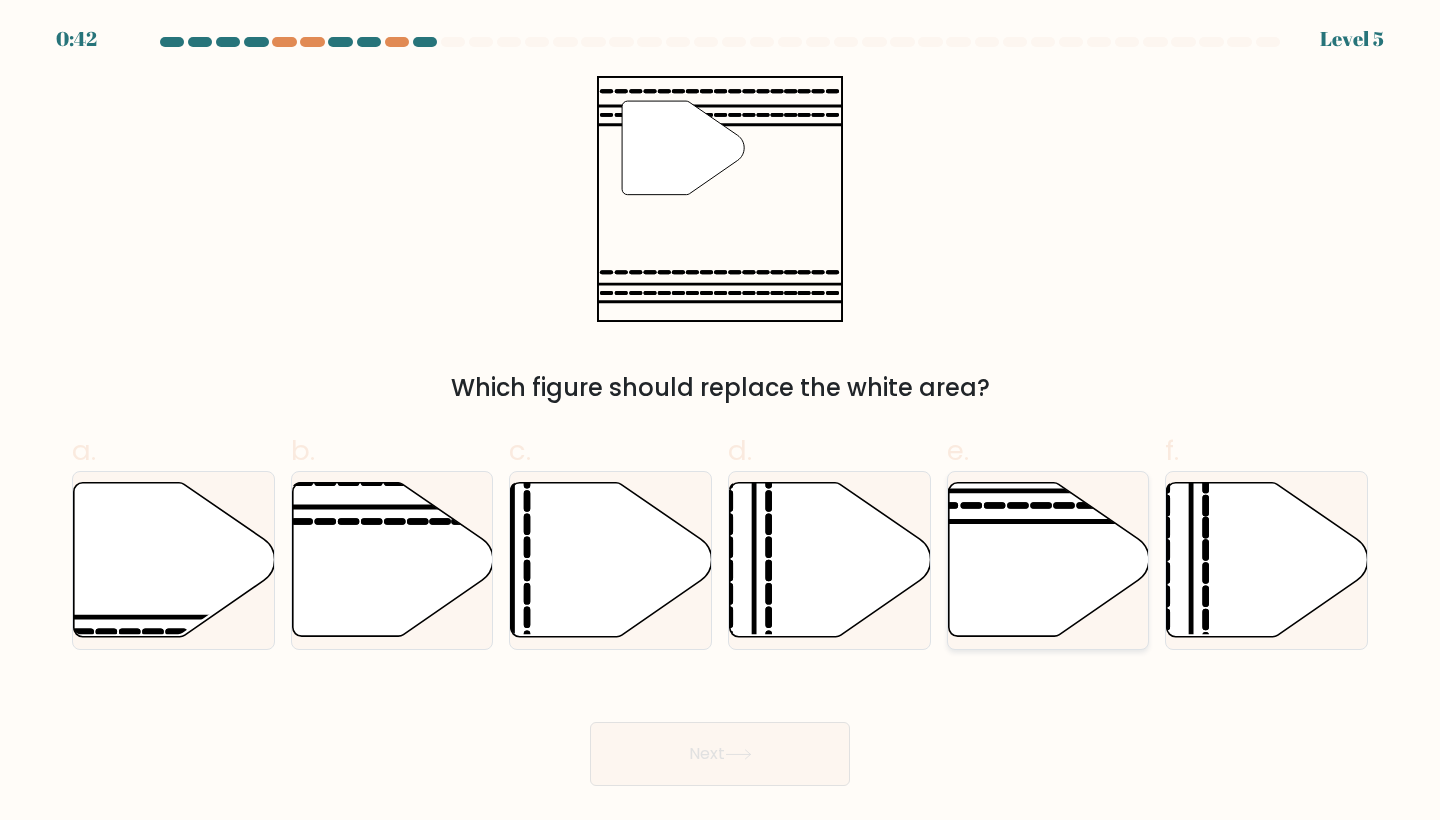 click 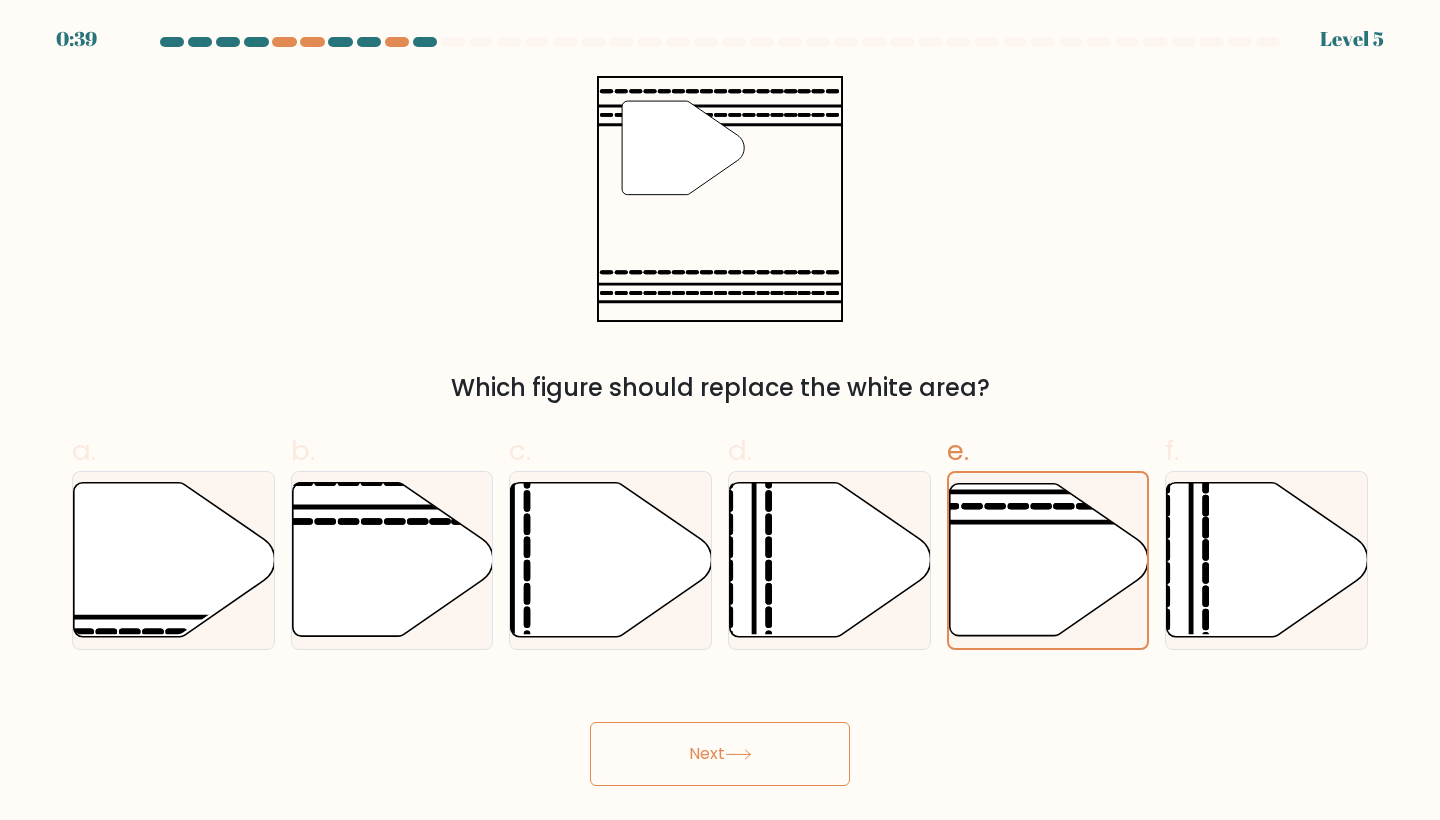 click on "Next" at bounding box center (720, 754) 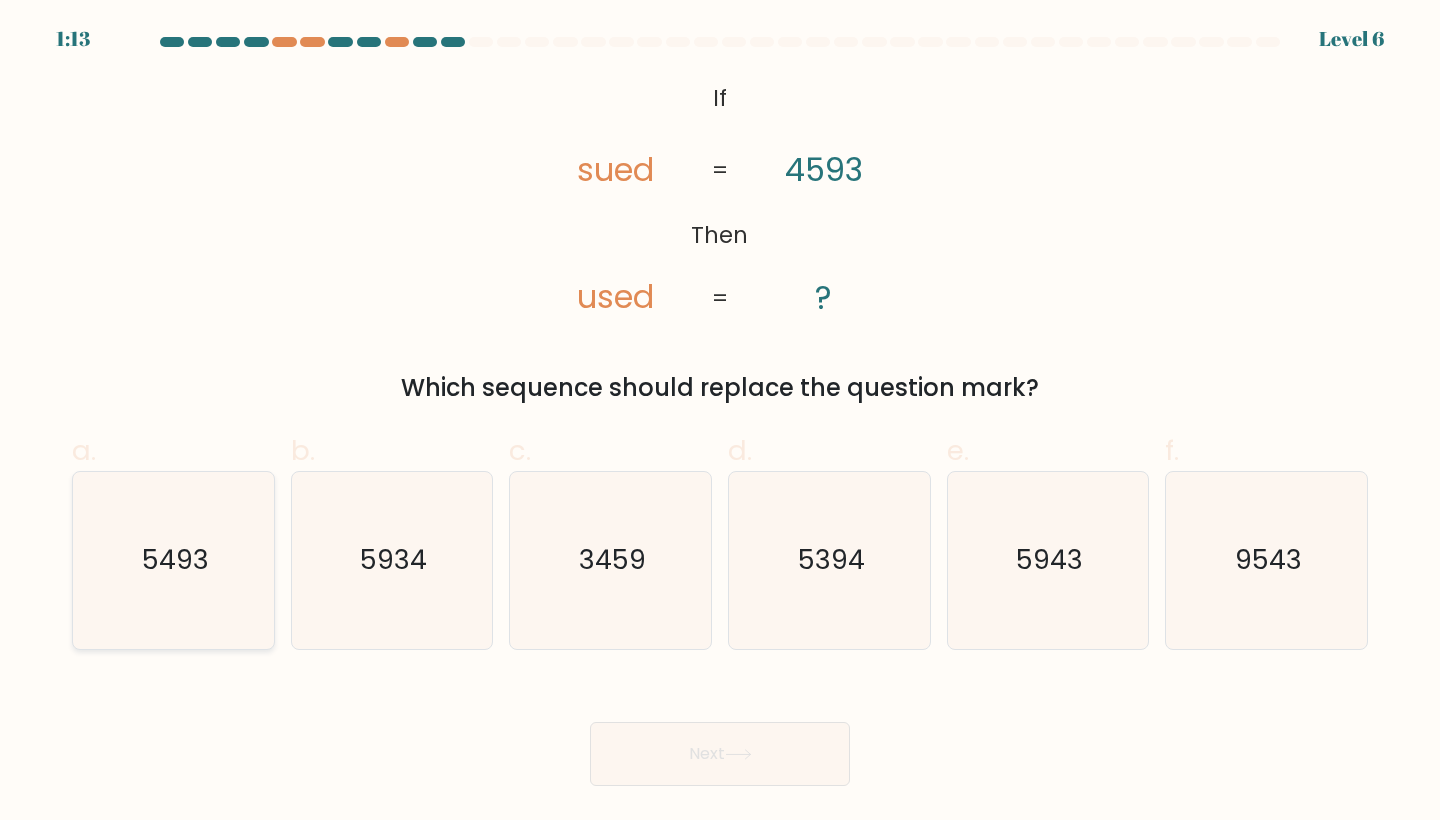 click on "5493" 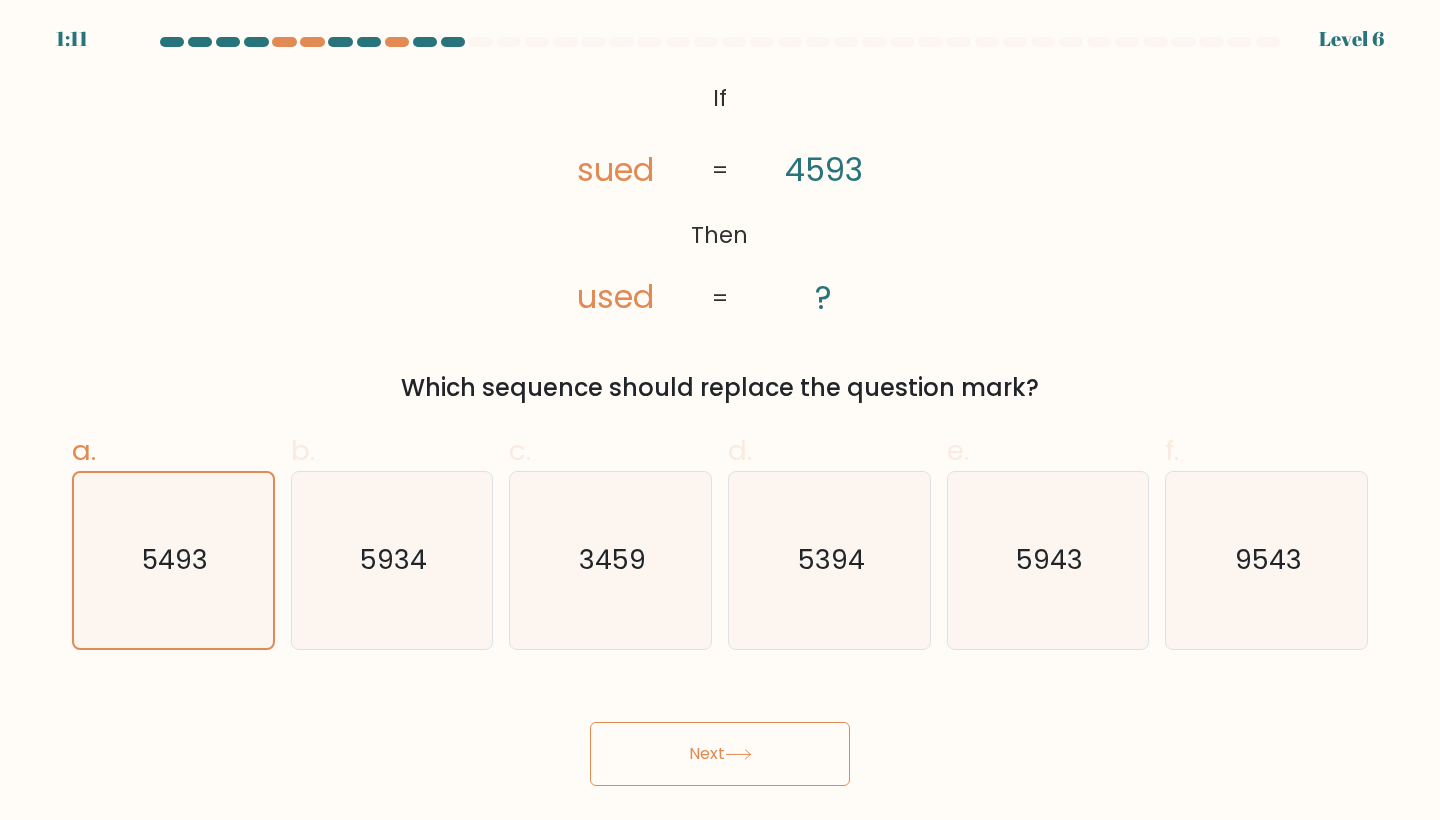 click on "Next" at bounding box center (720, 754) 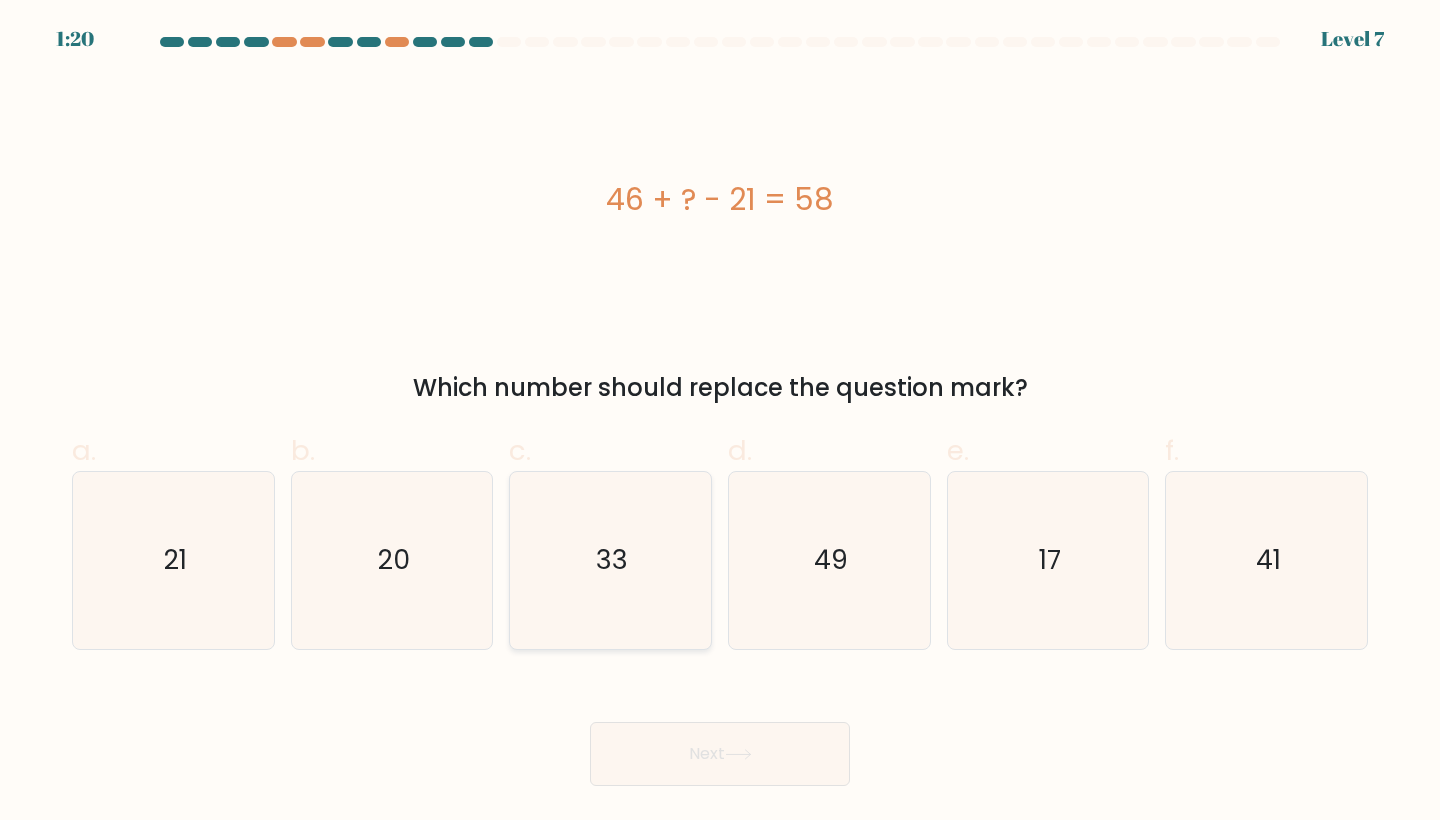 click on "33" 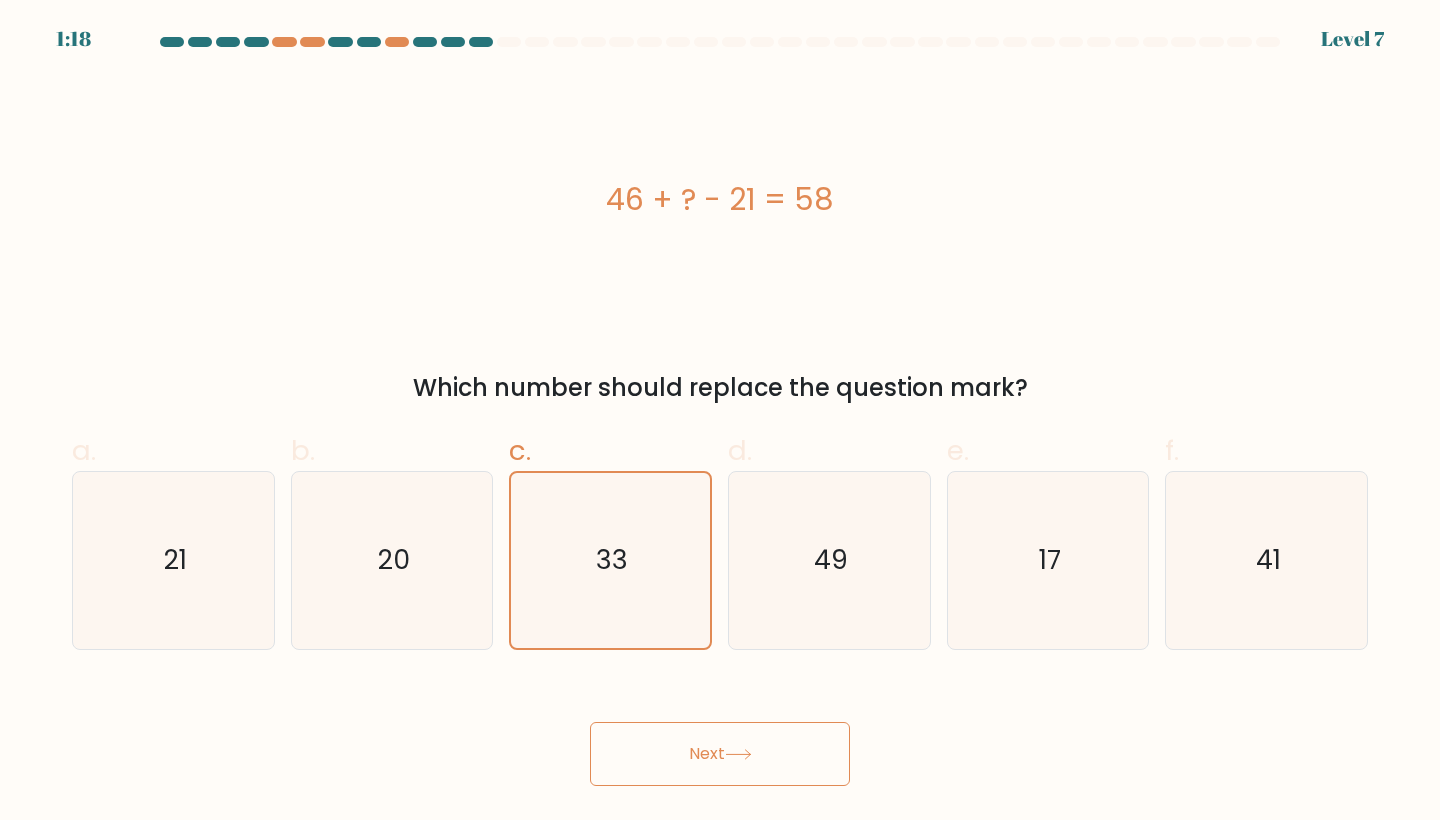 click on "Next" at bounding box center (720, 754) 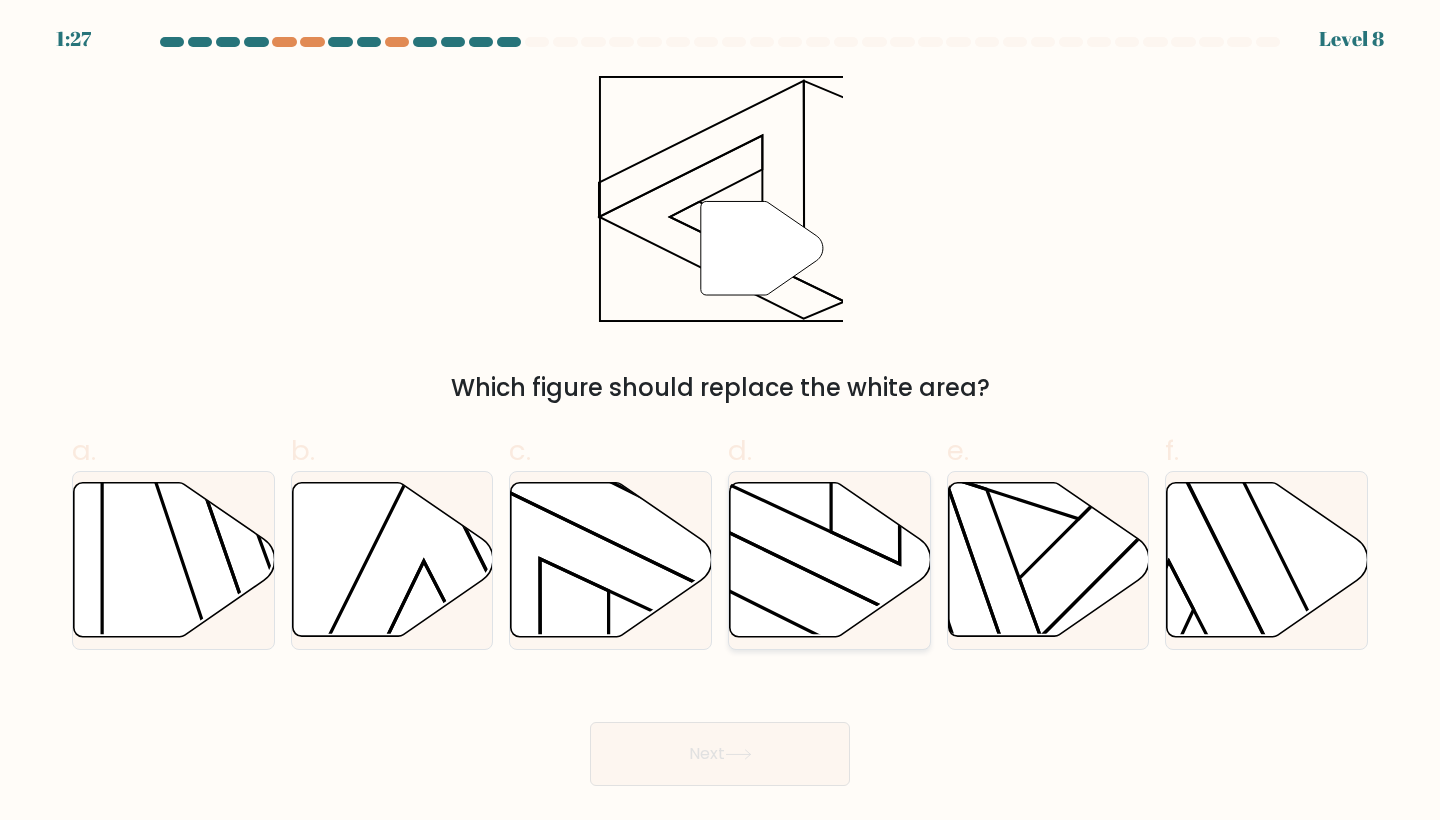 click 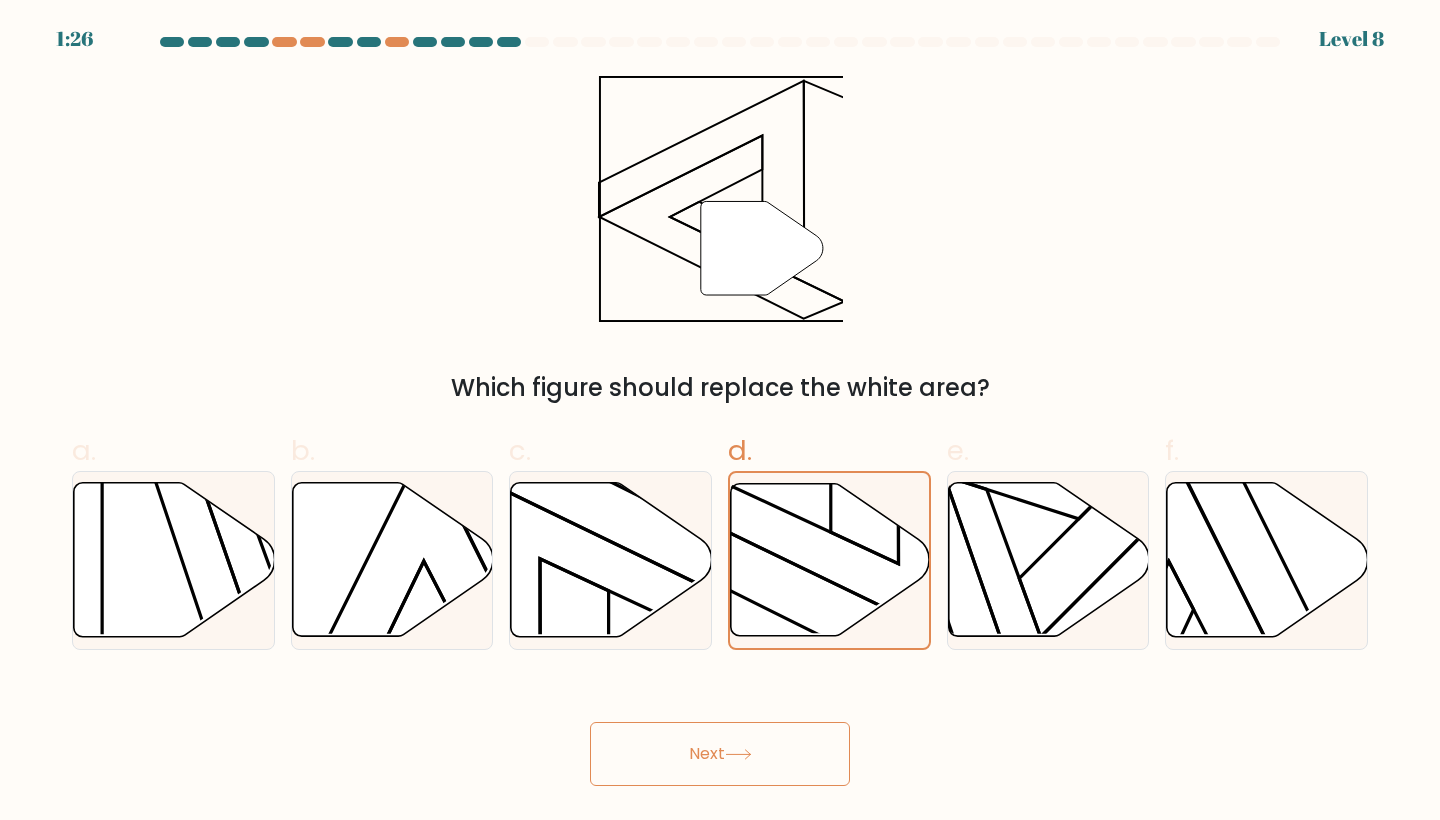 click on "Next" at bounding box center (720, 754) 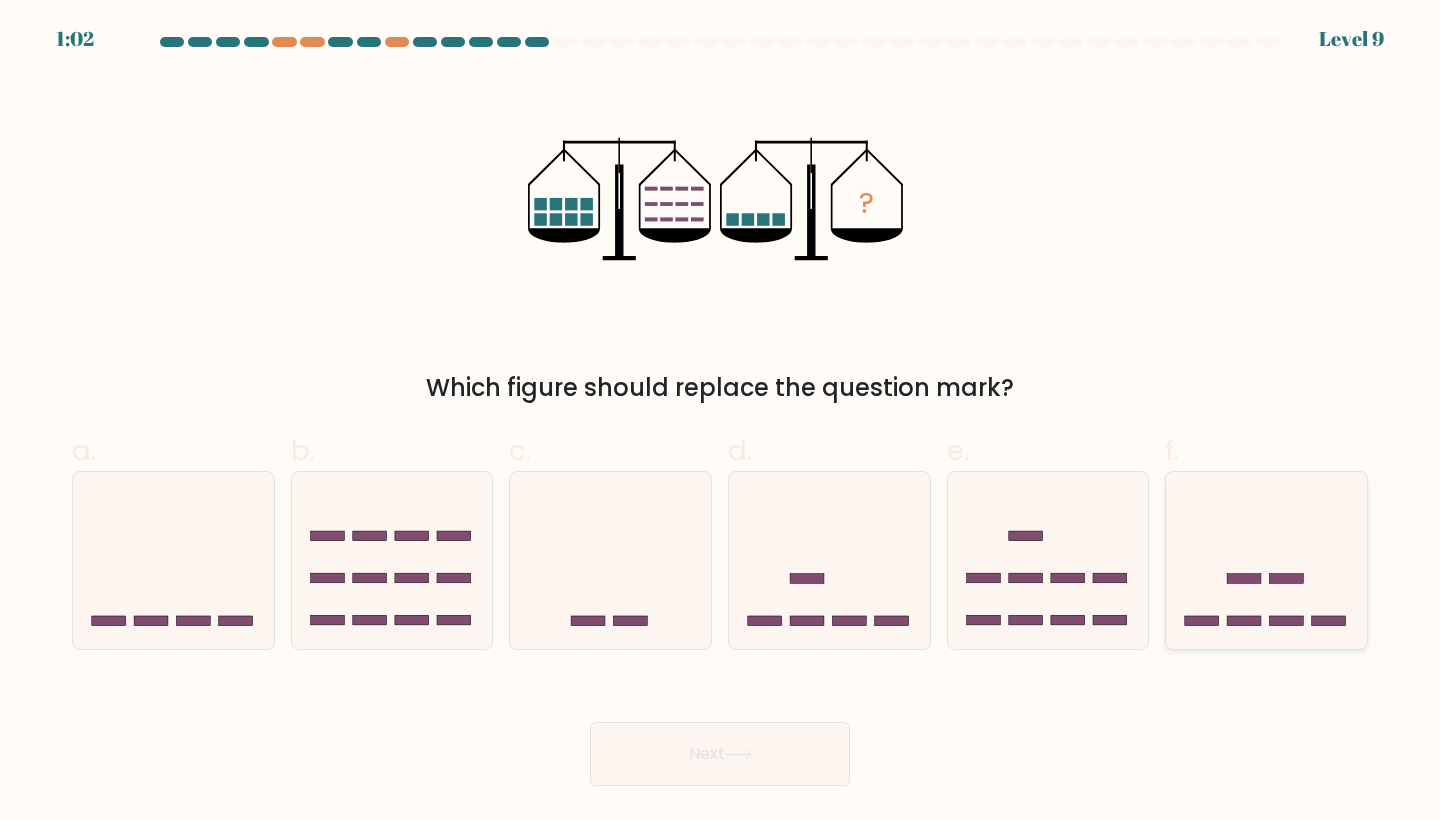 click 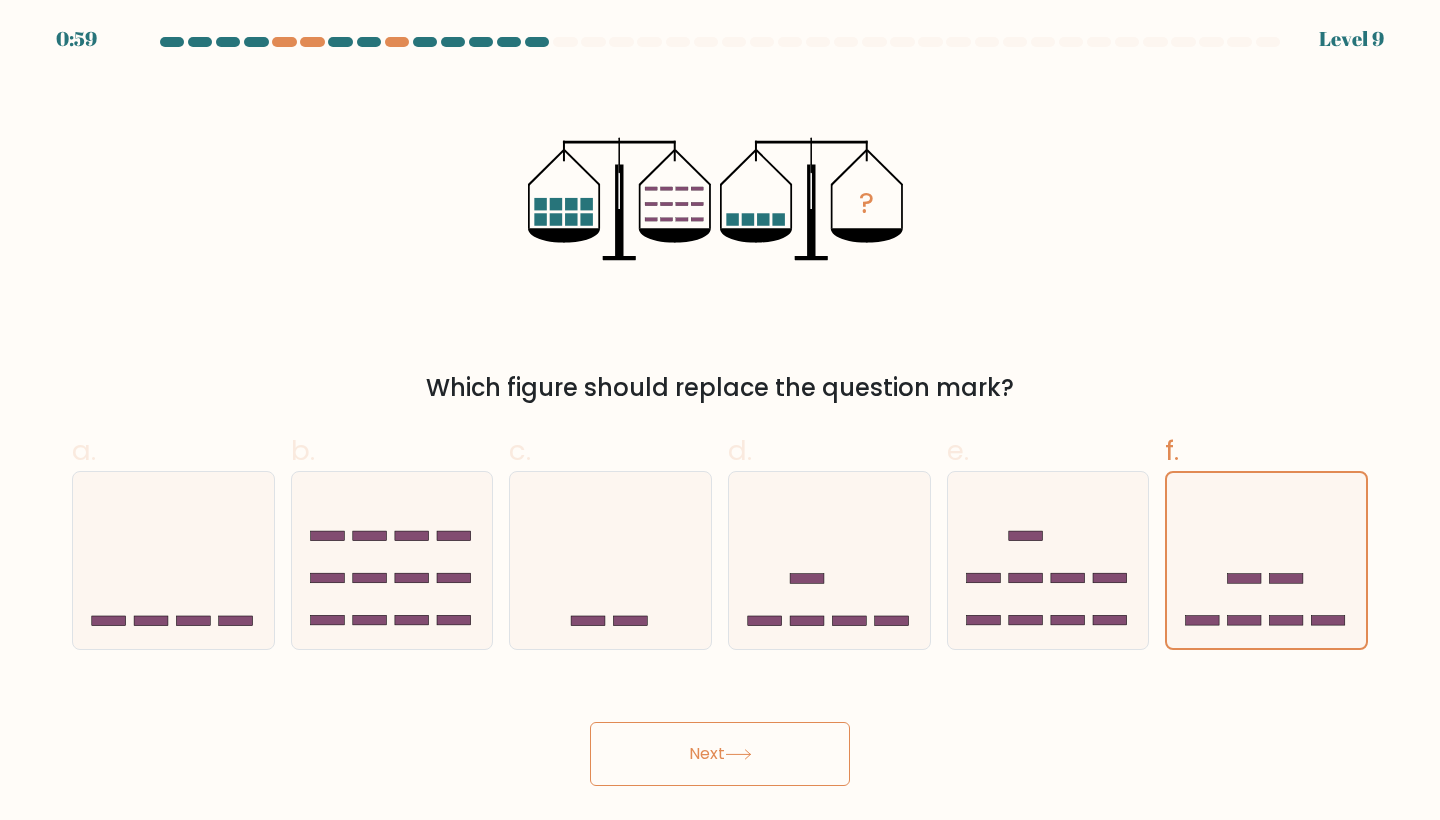 click on "Next" at bounding box center (720, 754) 